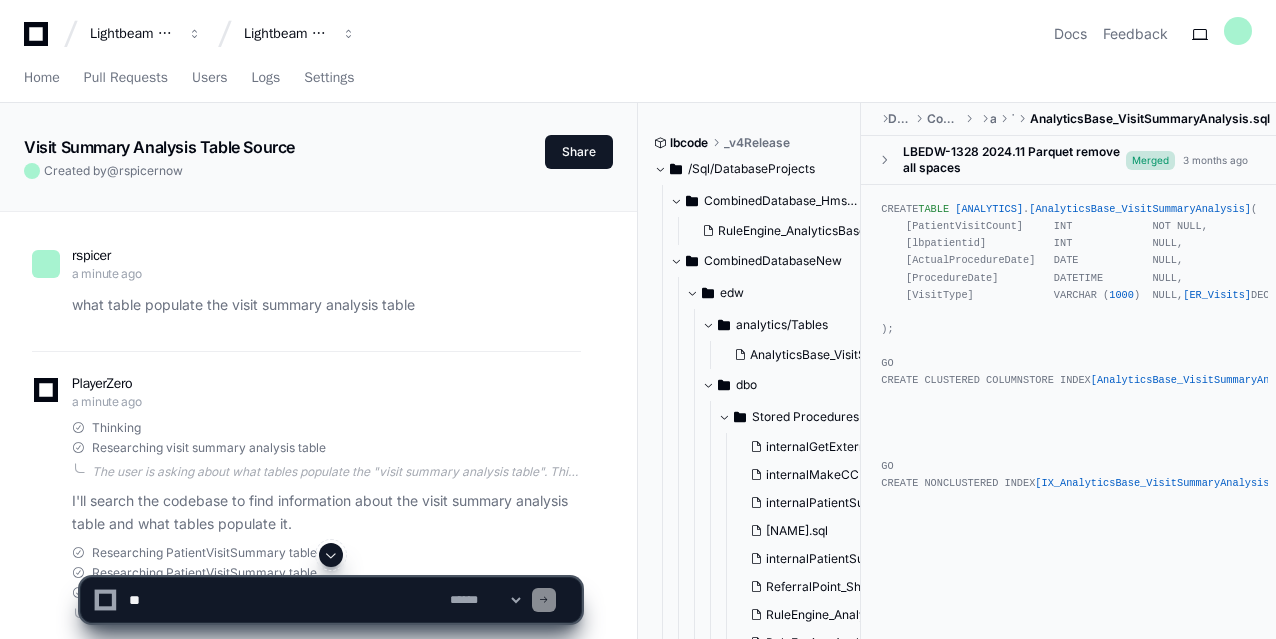 scroll, scrollTop: 0, scrollLeft: 0, axis: both 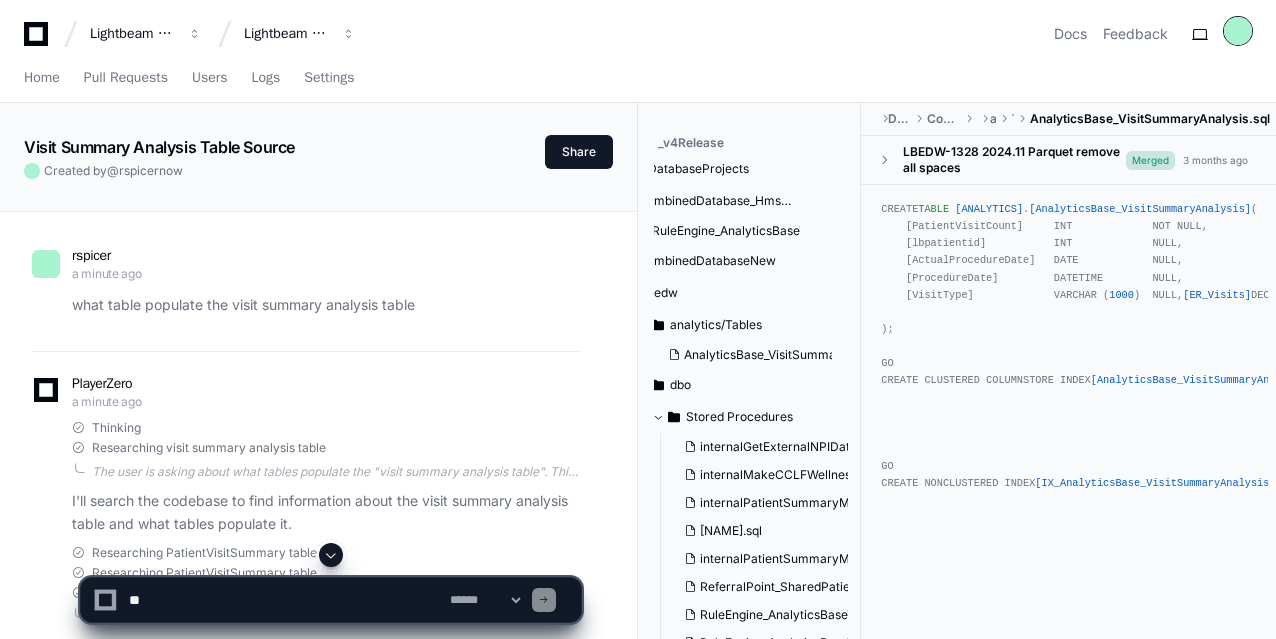 click at bounding box center [1238, 31] 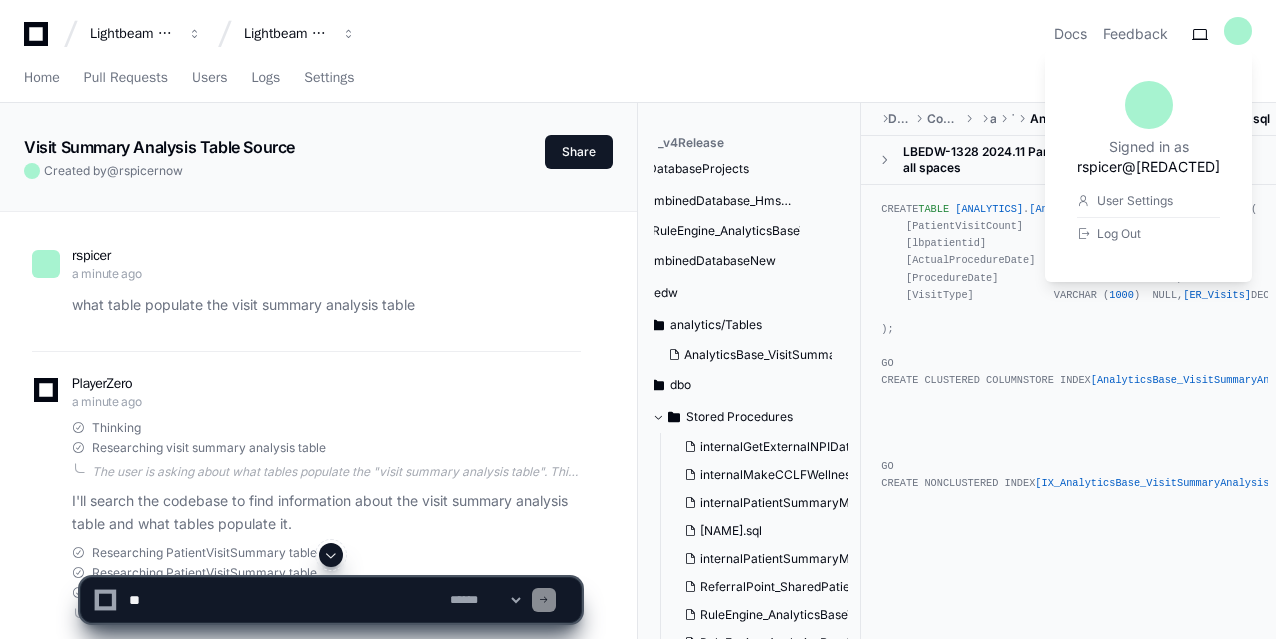 click on "Lightbeam Health Lightbeam Health Solutions  Docs  Feedback Signed in as rspicer@[REDACTED]  User Settings   Log Out" at bounding box center [638, 34] 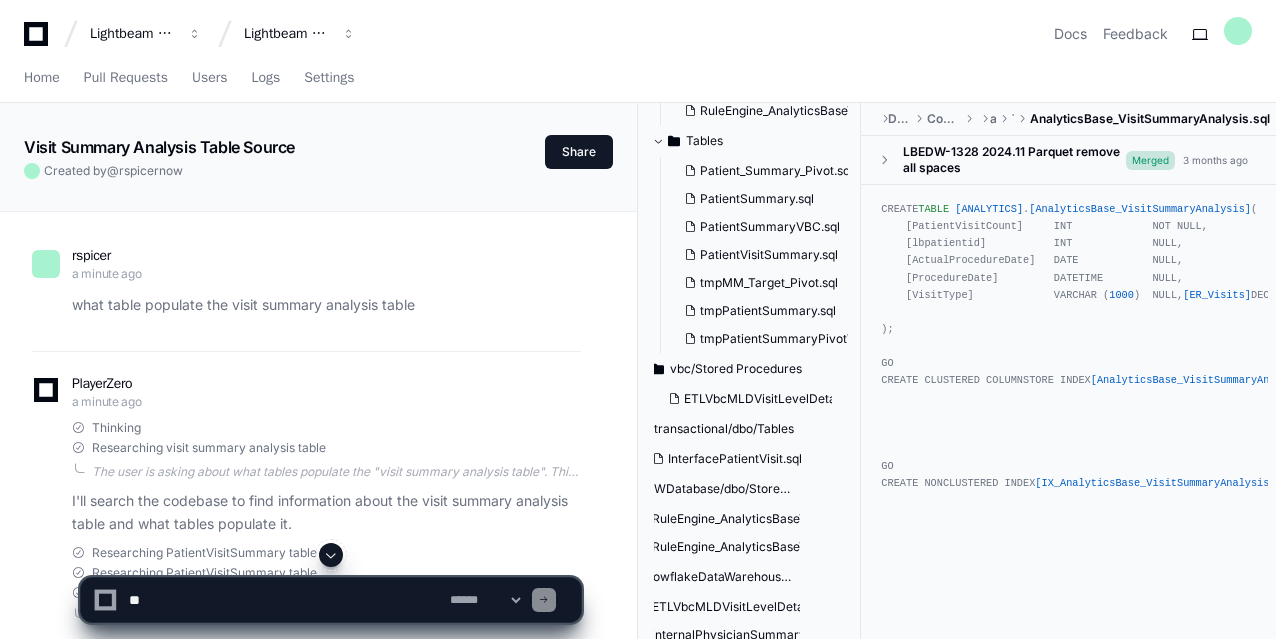 scroll, scrollTop: 0, scrollLeft: 66, axis: horizontal 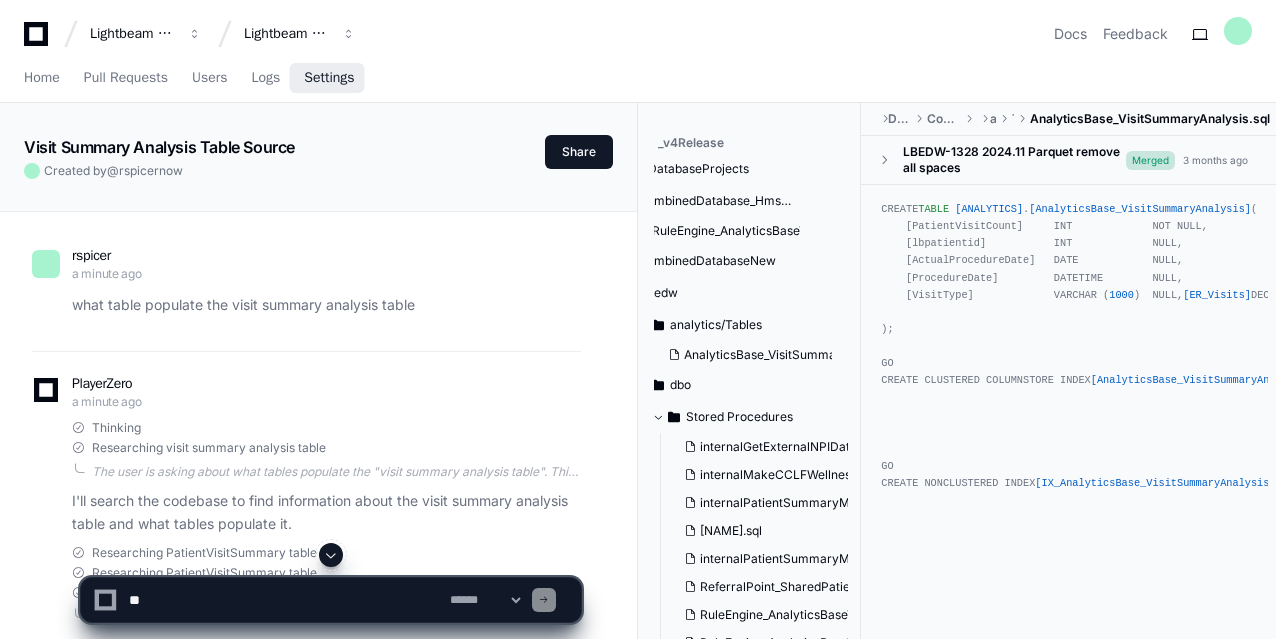 click on "Settings" at bounding box center [329, 78] 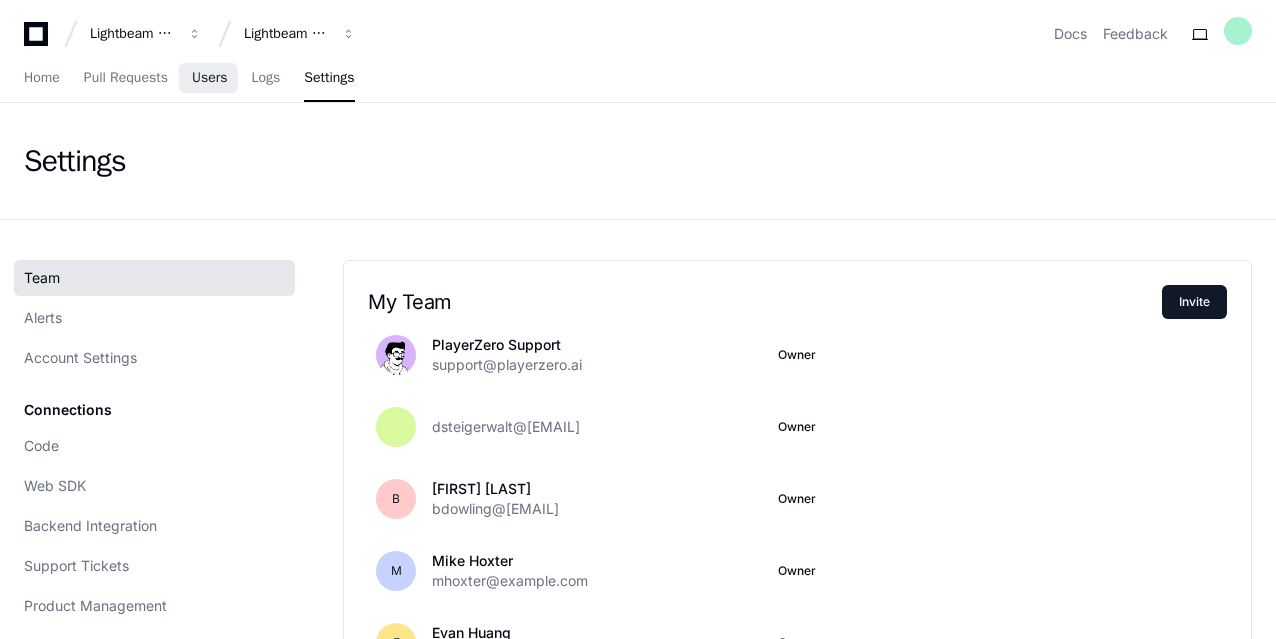 click on "Users" at bounding box center [210, 78] 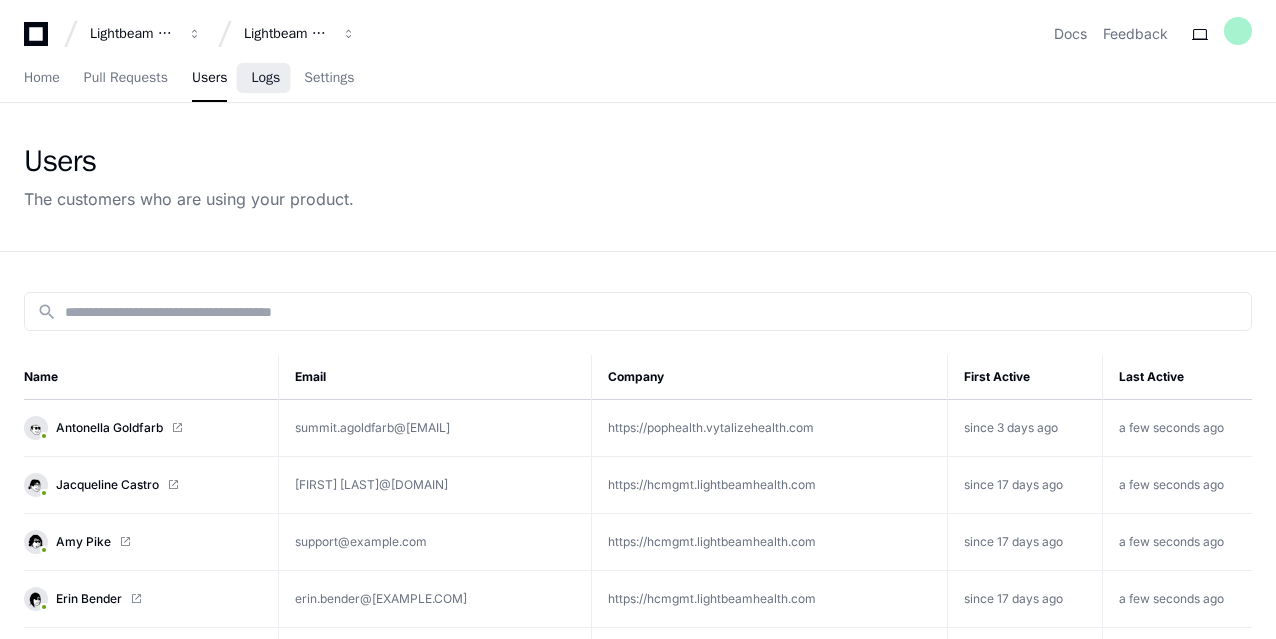 click on "Logs" at bounding box center [265, 78] 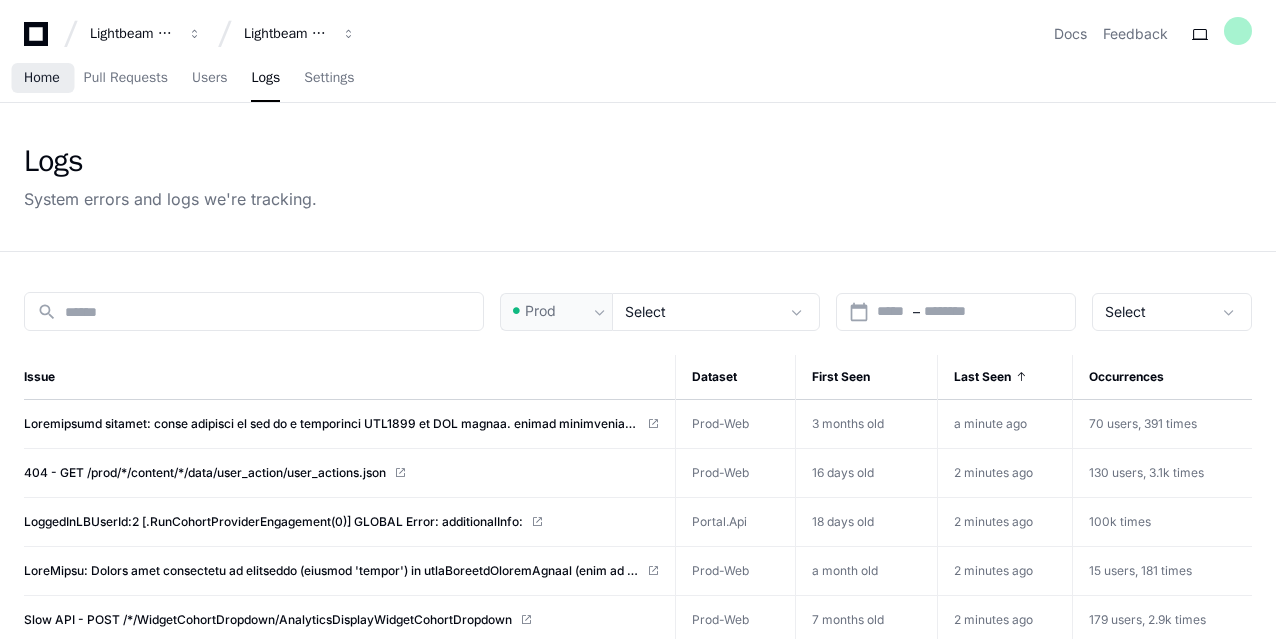 click on "Home" at bounding box center [42, 78] 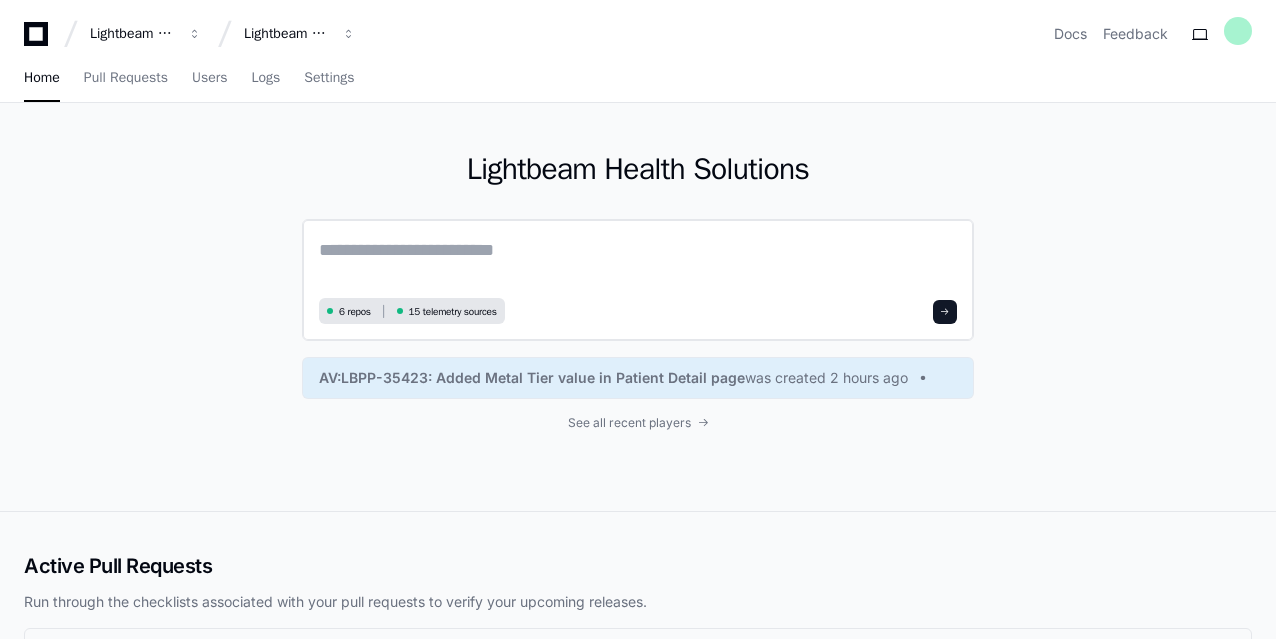 click 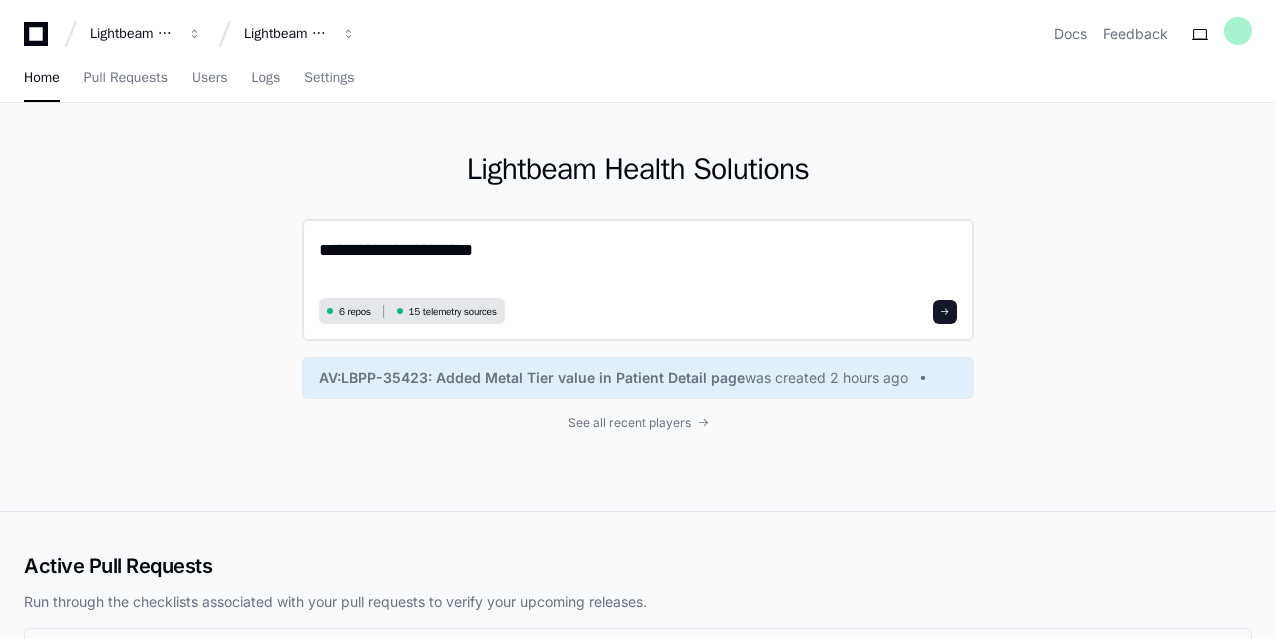 click on "**********" 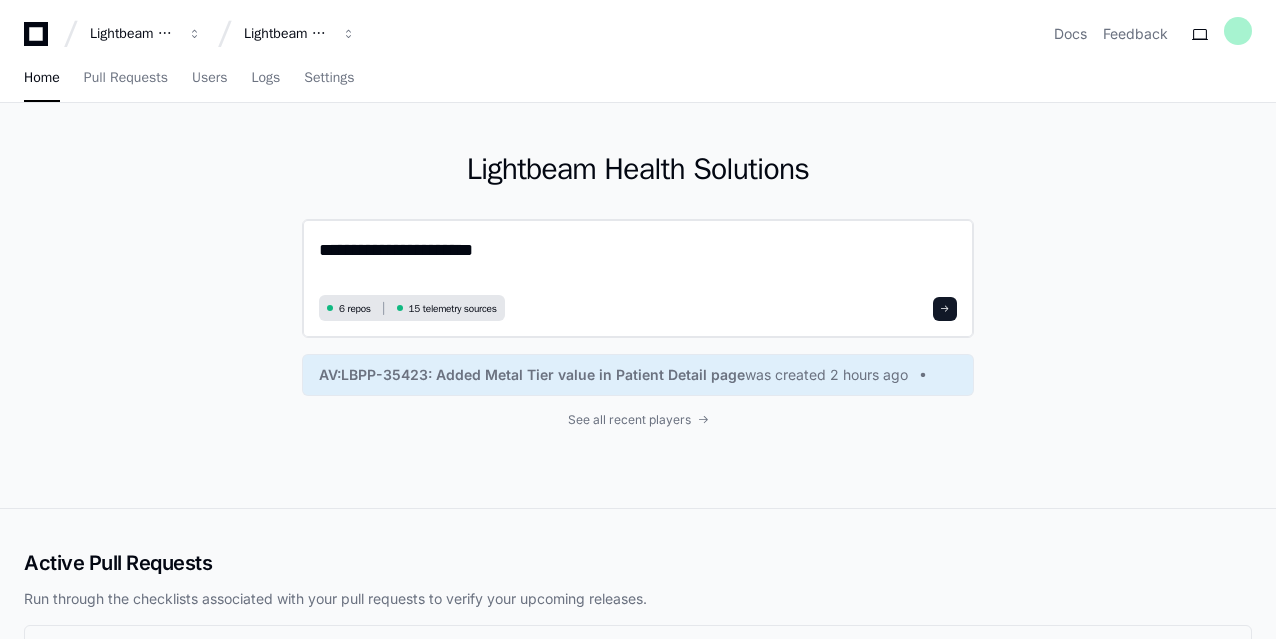 click on "**********" 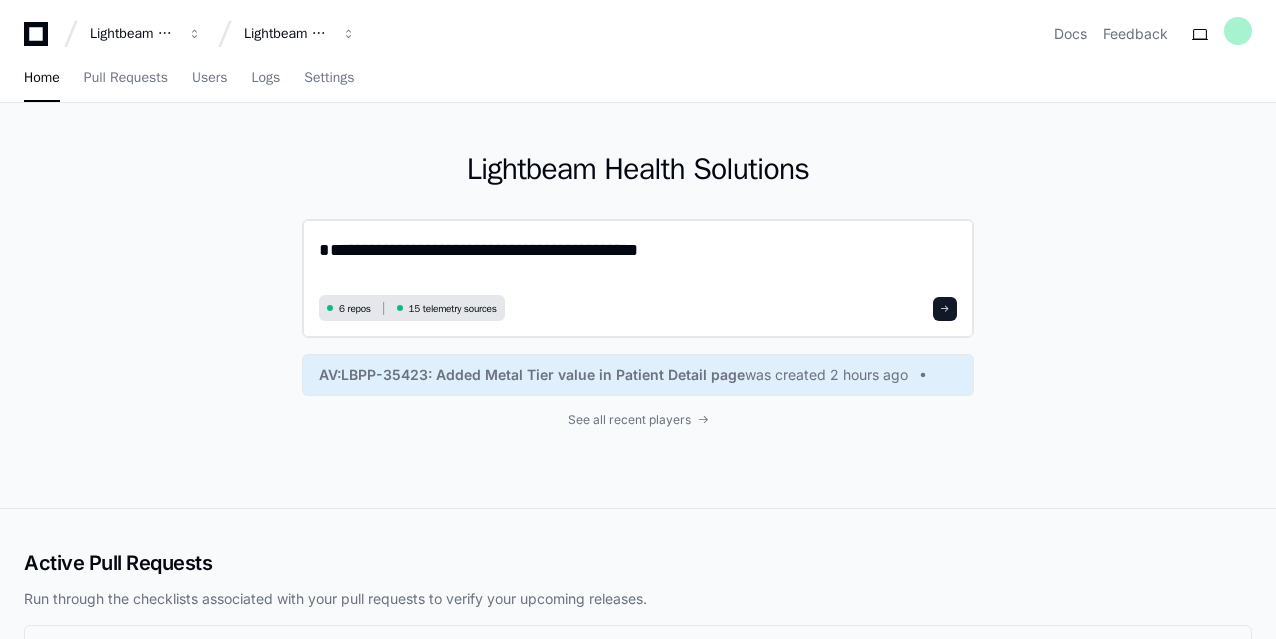paste on "**********" 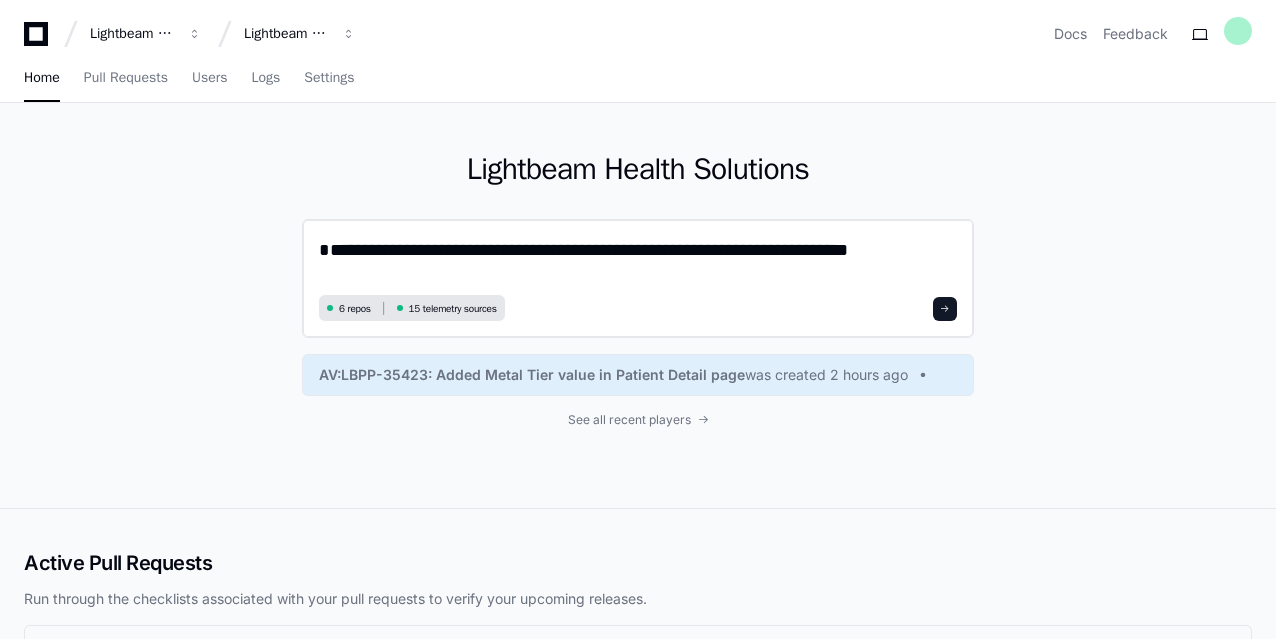 type on "**********" 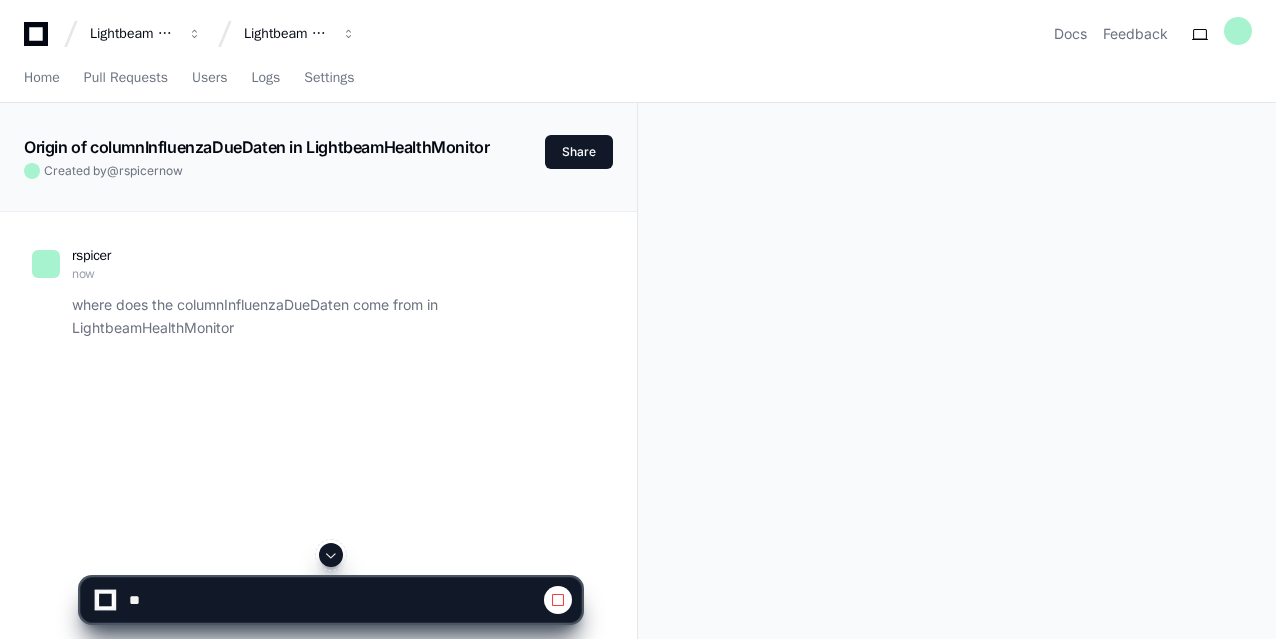click 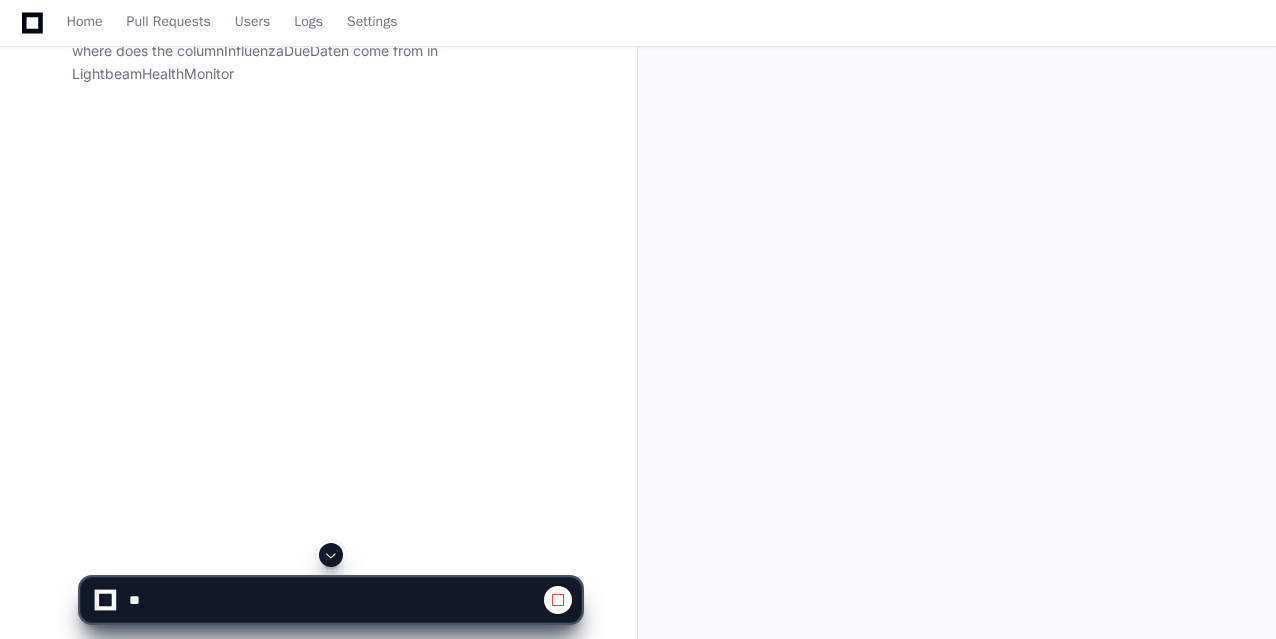scroll, scrollTop: 324, scrollLeft: 0, axis: vertical 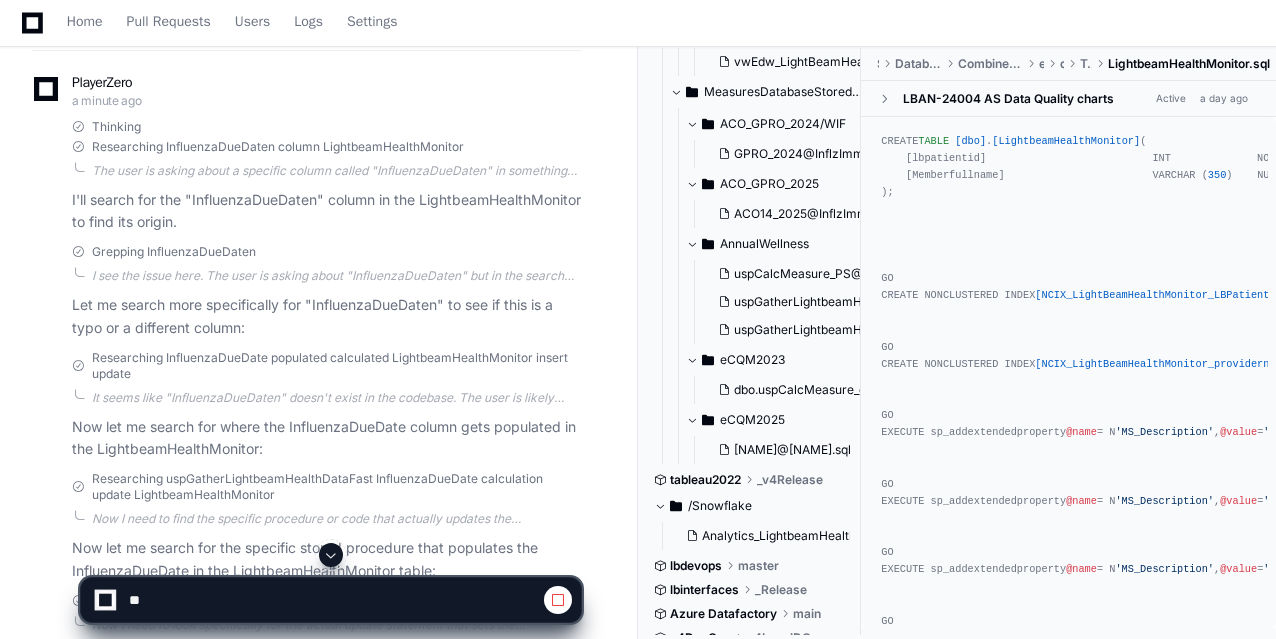 click 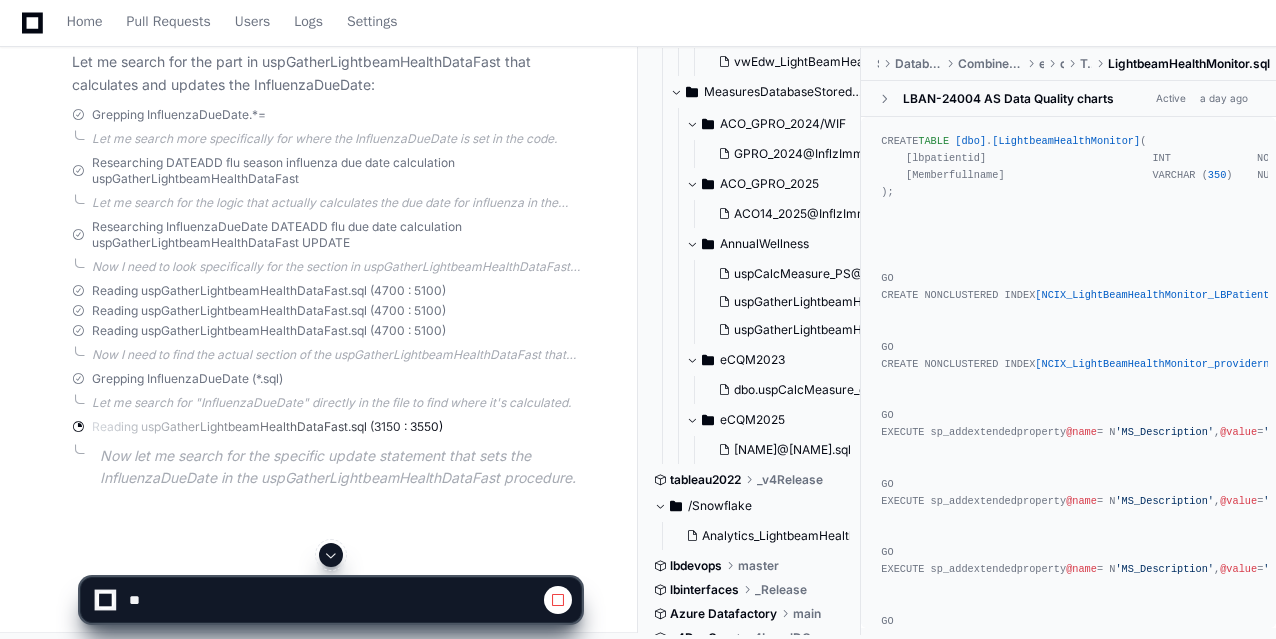 scroll, scrollTop: 1069, scrollLeft: 0, axis: vertical 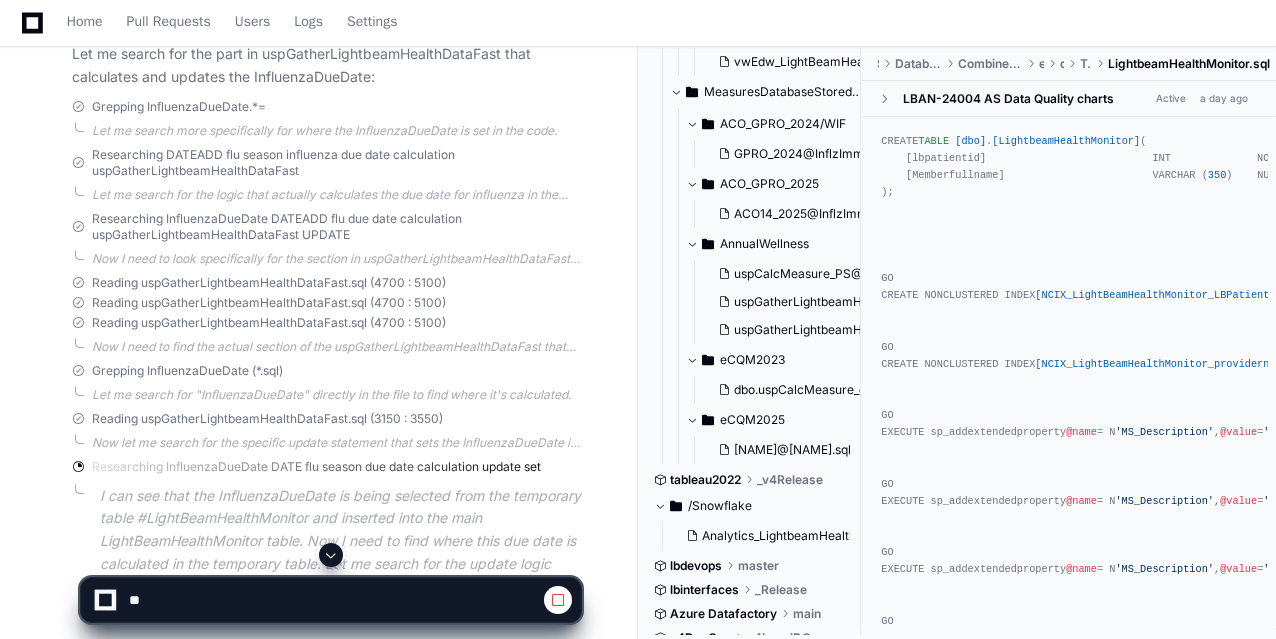 click 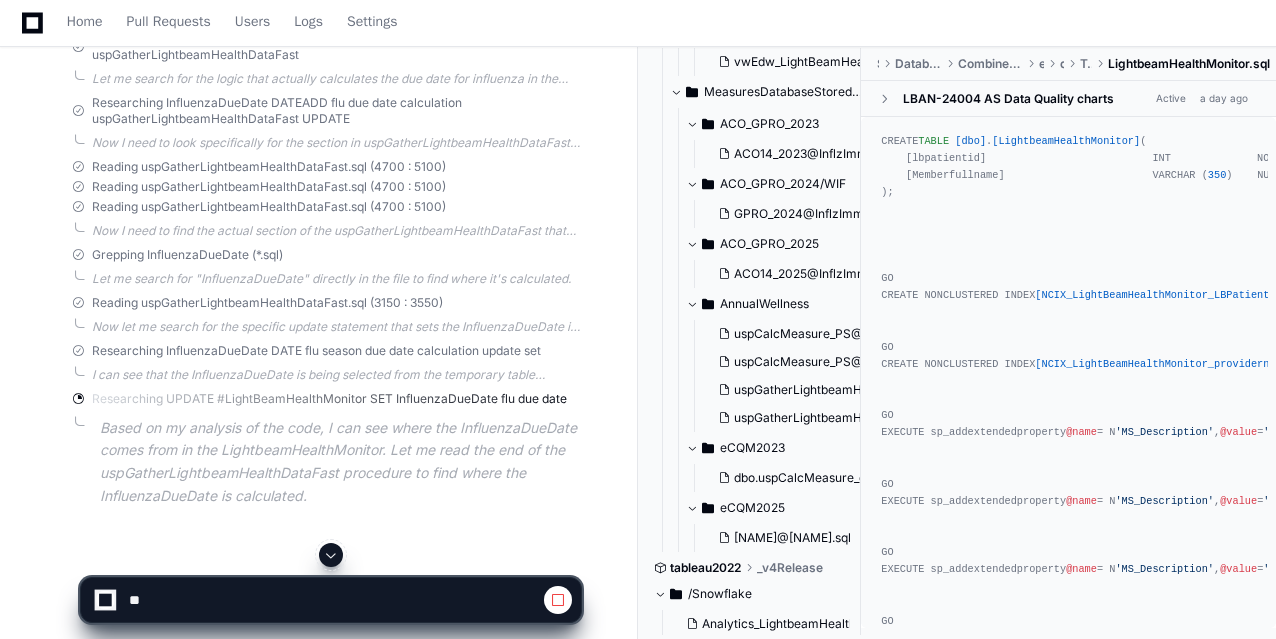 scroll, scrollTop: 1185, scrollLeft: 0, axis: vertical 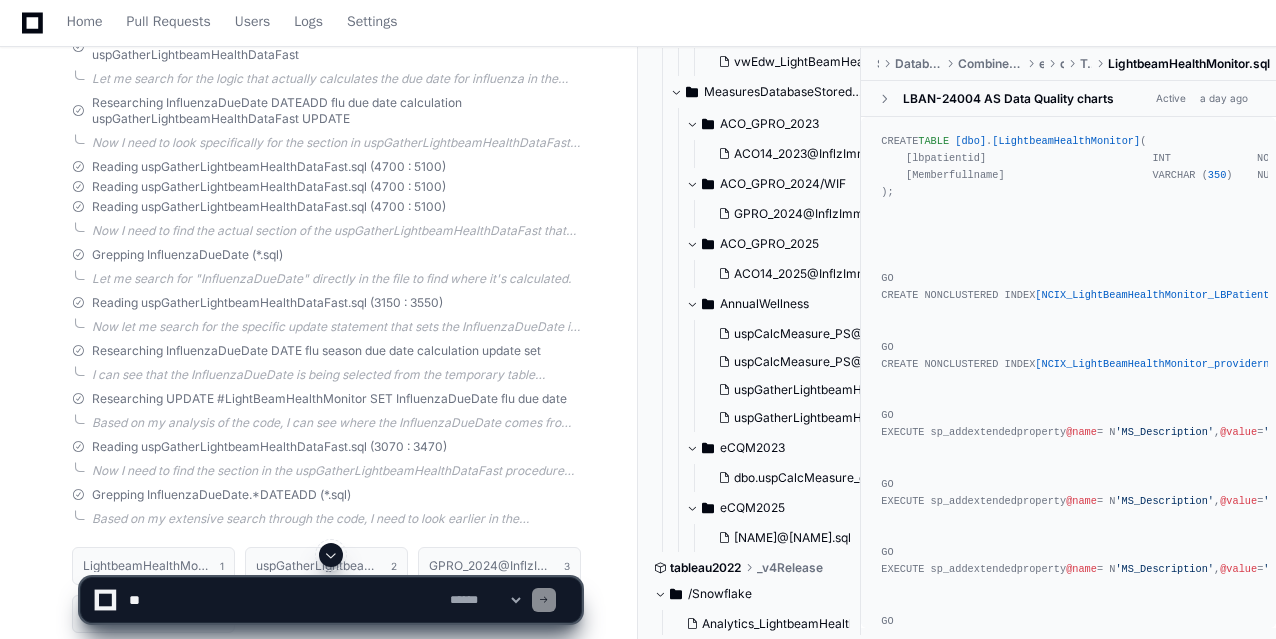click 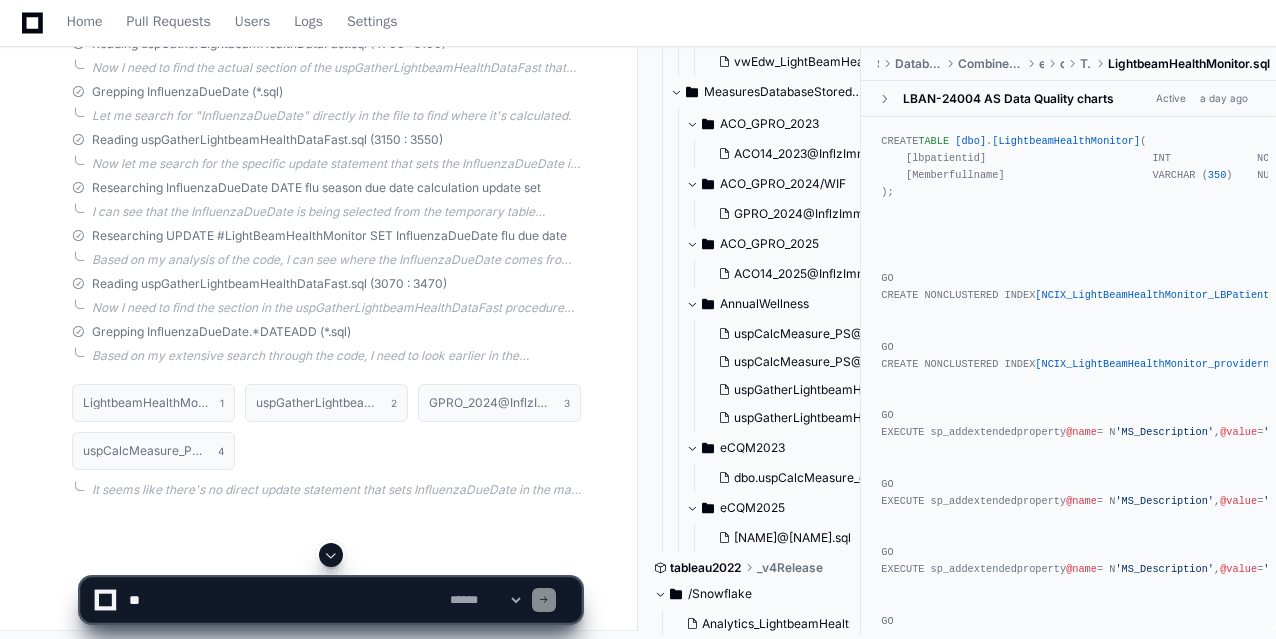 scroll, scrollTop: 1353, scrollLeft: 0, axis: vertical 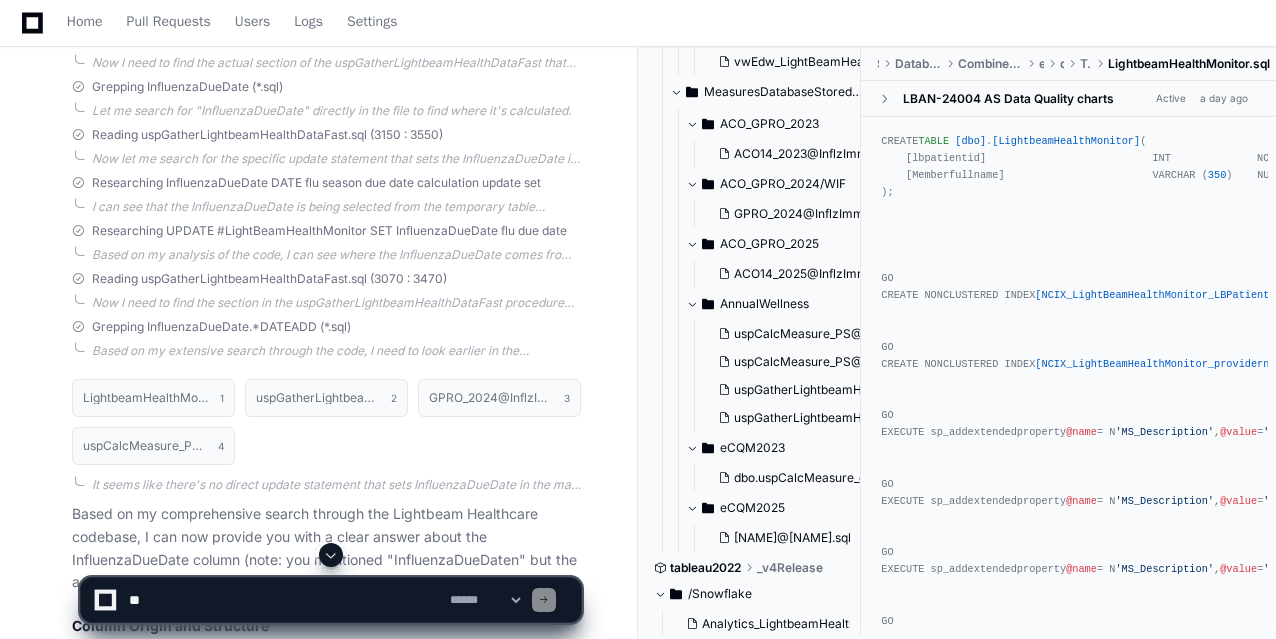click 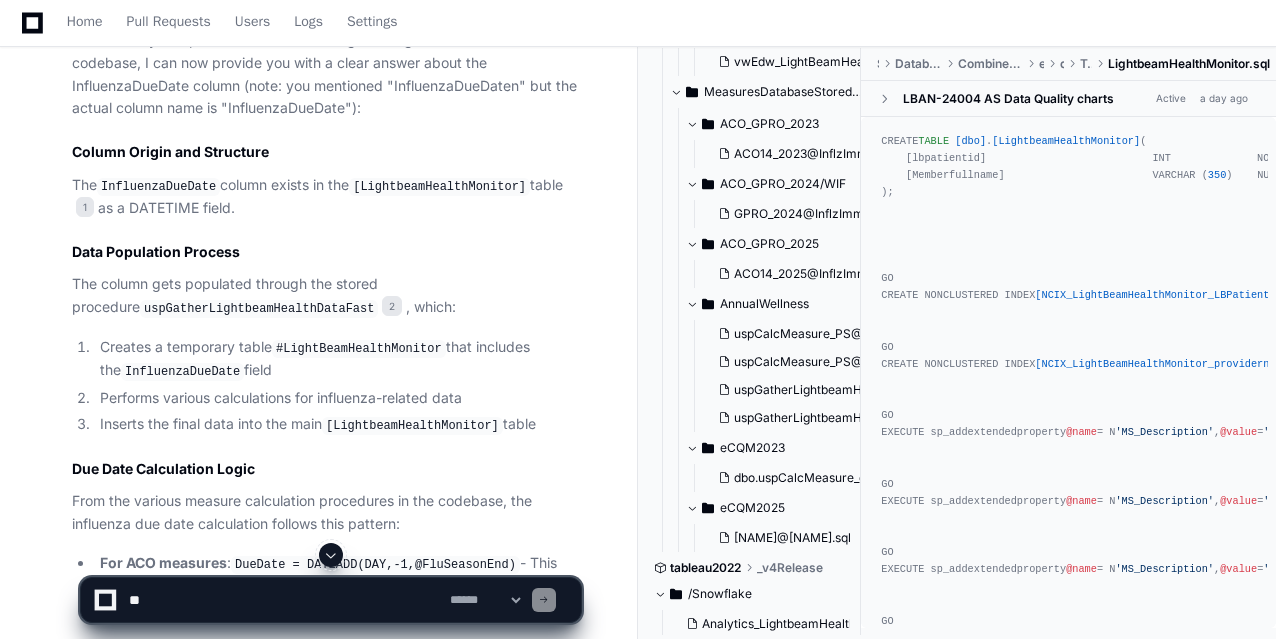 scroll, scrollTop: 1853, scrollLeft: 0, axis: vertical 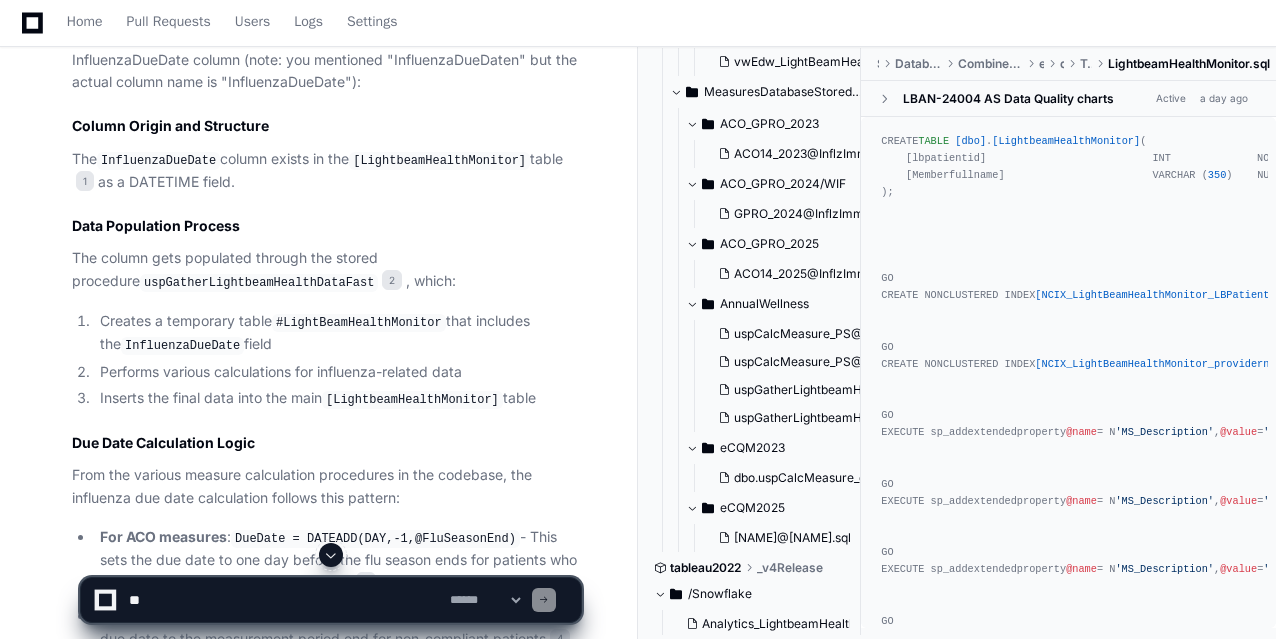 click 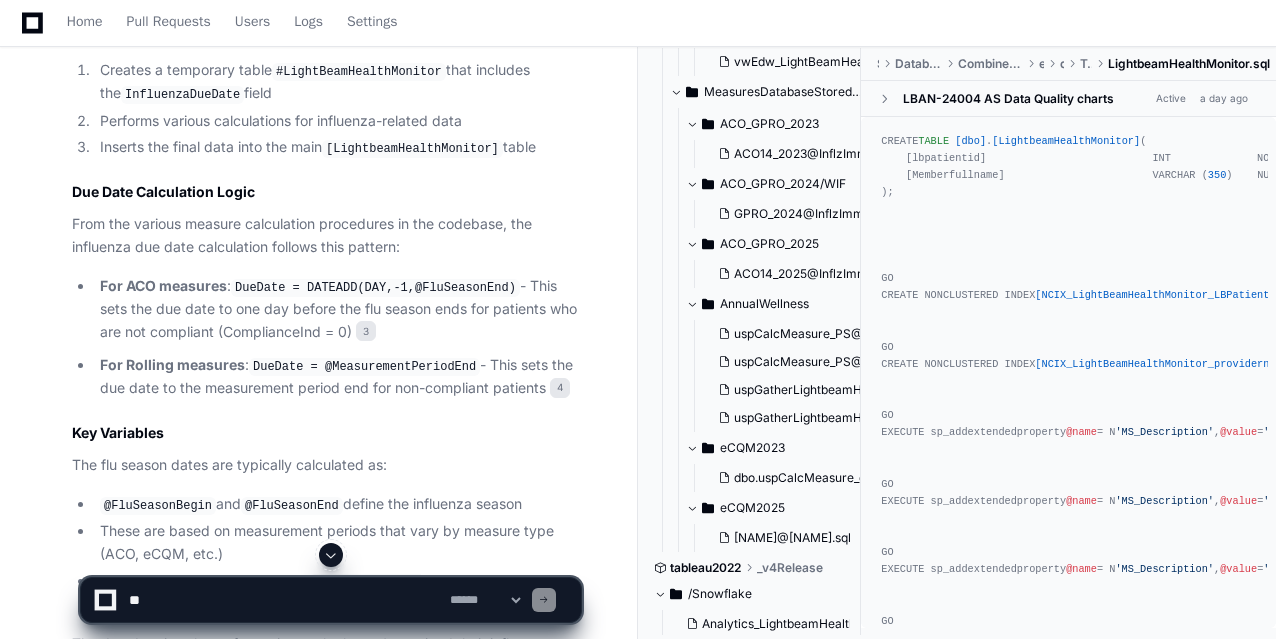 scroll, scrollTop: 2268, scrollLeft: 0, axis: vertical 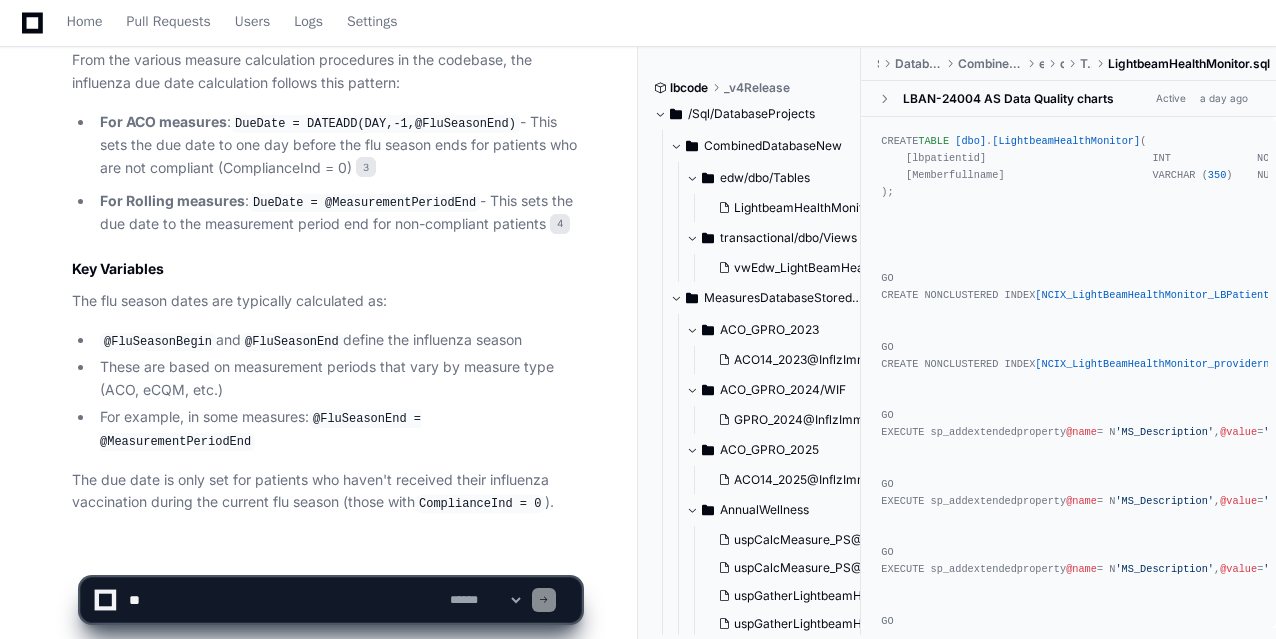 type 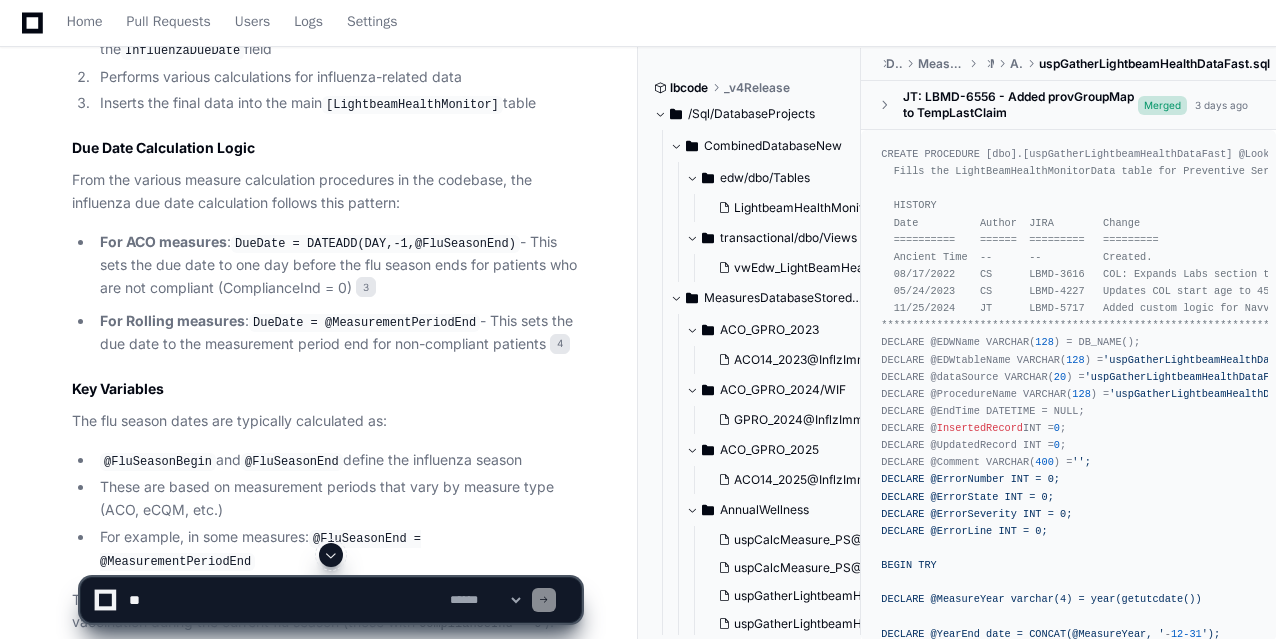scroll, scrollTop: 2108, scrollLeft: 0, axis: vertical 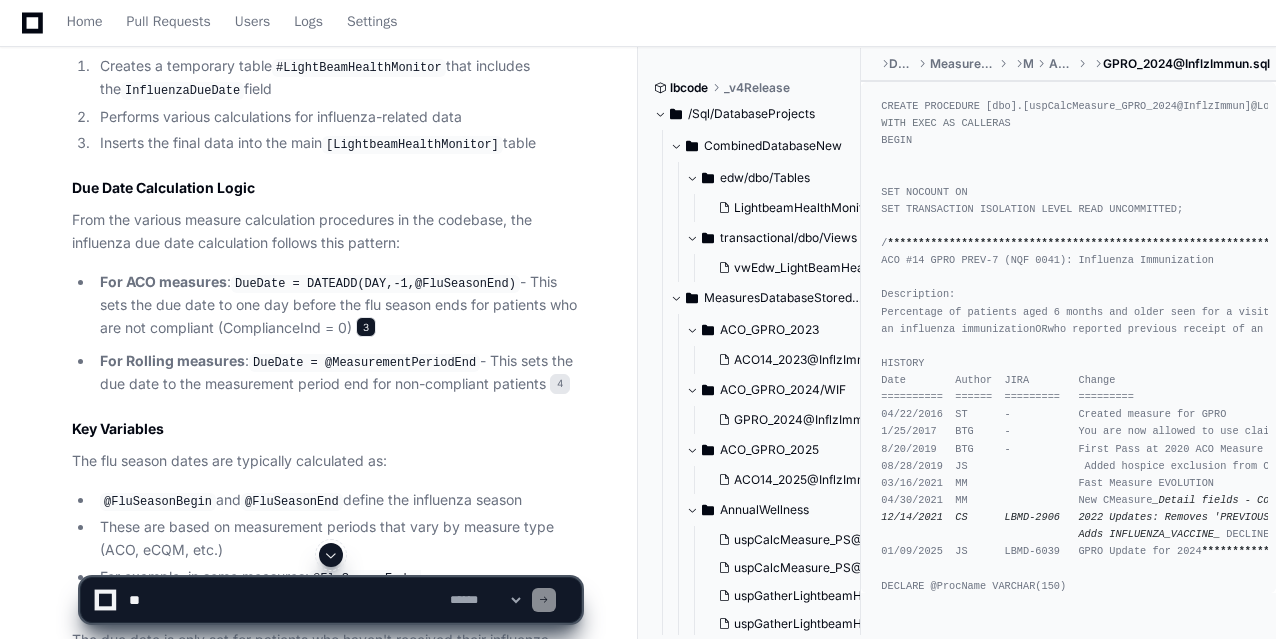 click on "3" 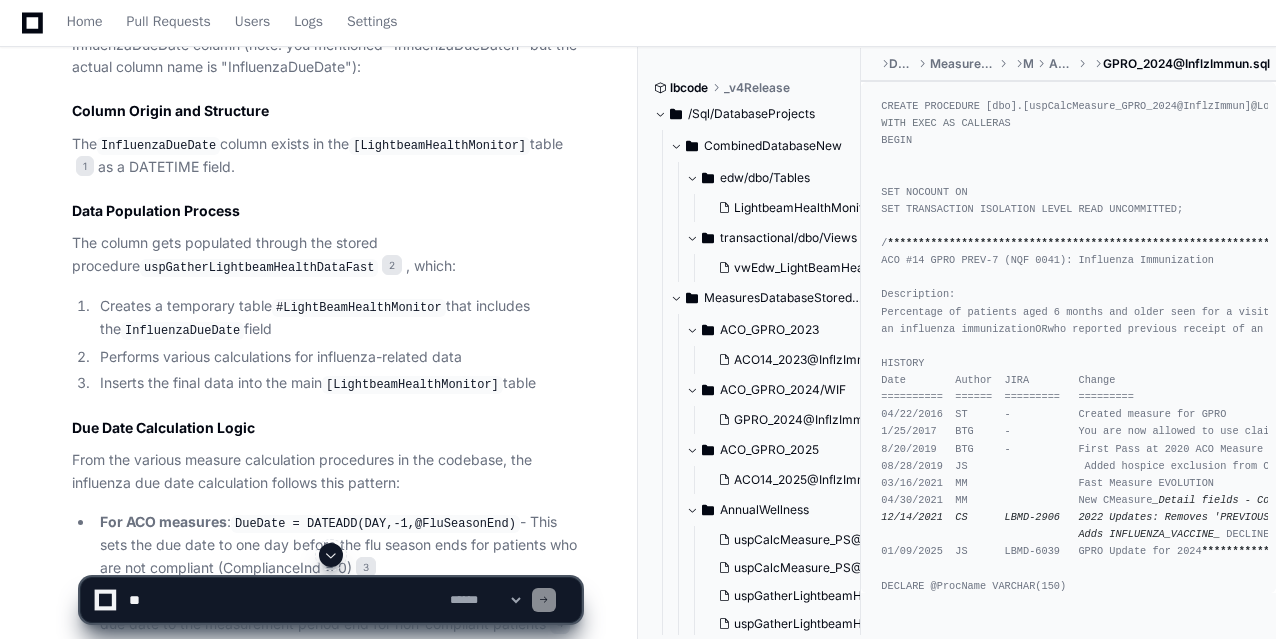 scroll, scrollTop: 1828, scrollLeft: 0, axis: vertical 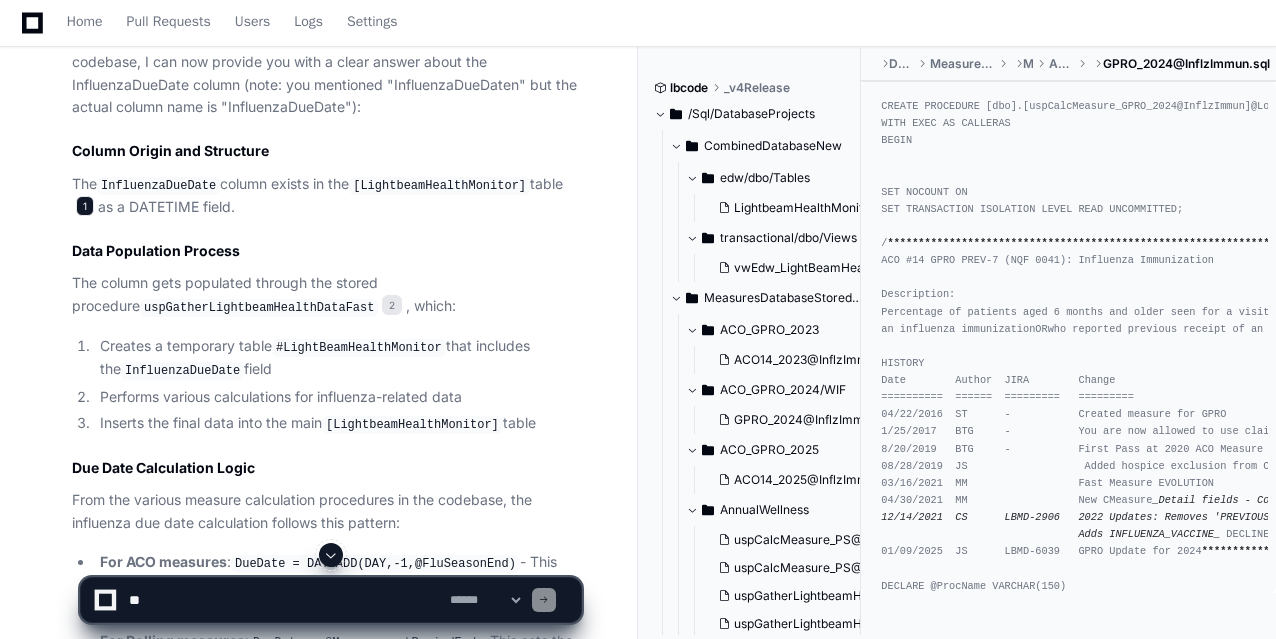 click on "1" 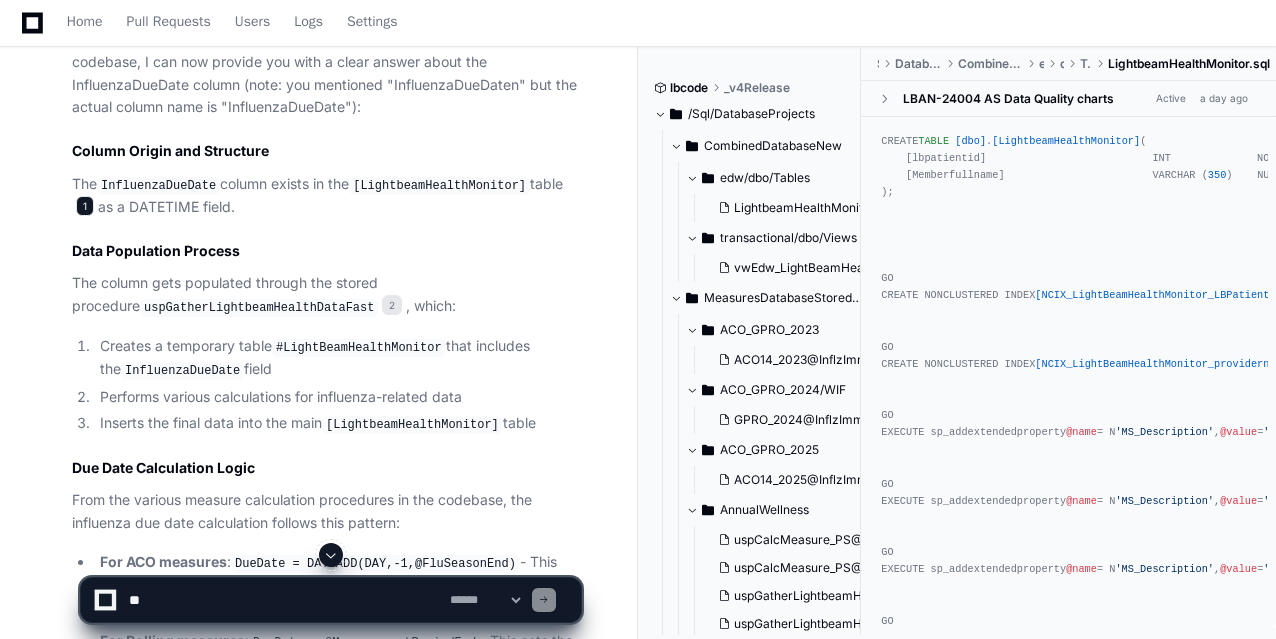 click on "1" 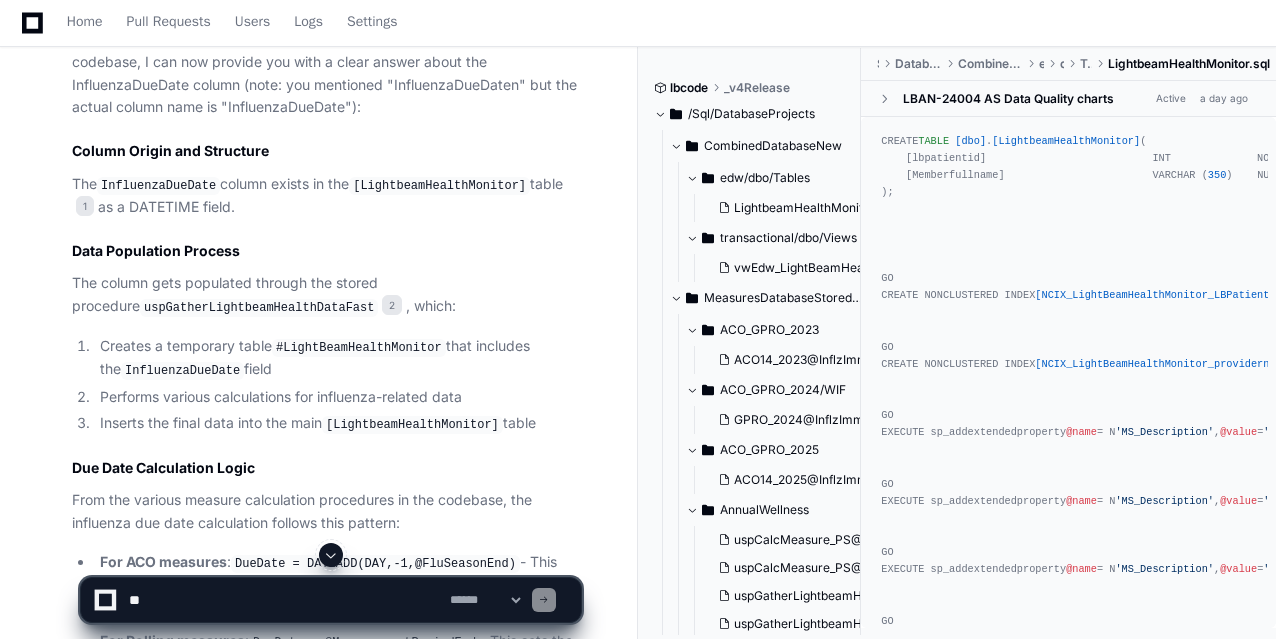 click 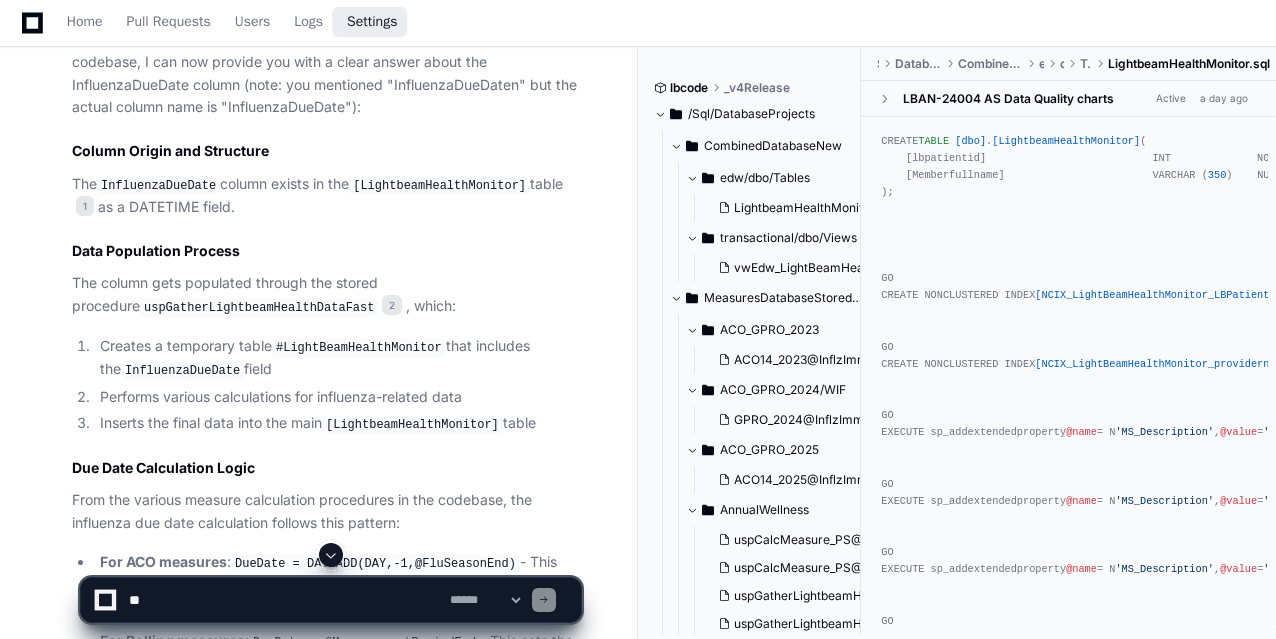 click on "Settings" at bounding box center (372, 22) 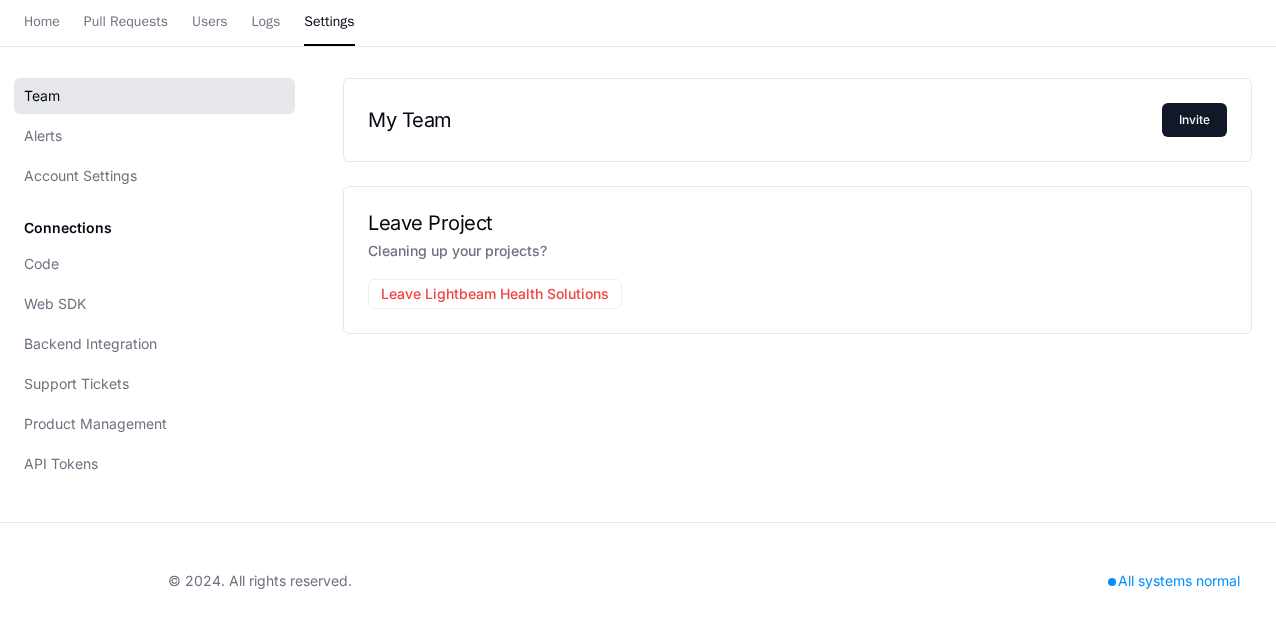 scroll, scrollTop: 0, scrollLeft: 0, axis: both 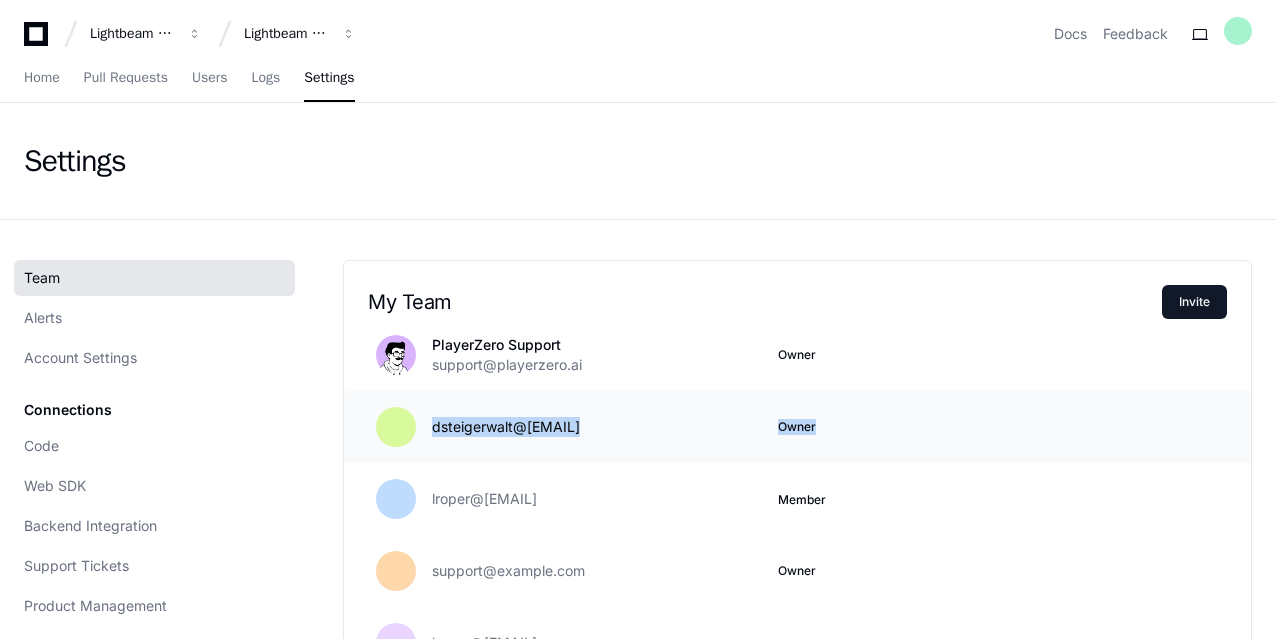 drag, startPoint x: 874, startPoint y: 376, endPoint x: 1090, endPoint y: 414, distance: 219.31712 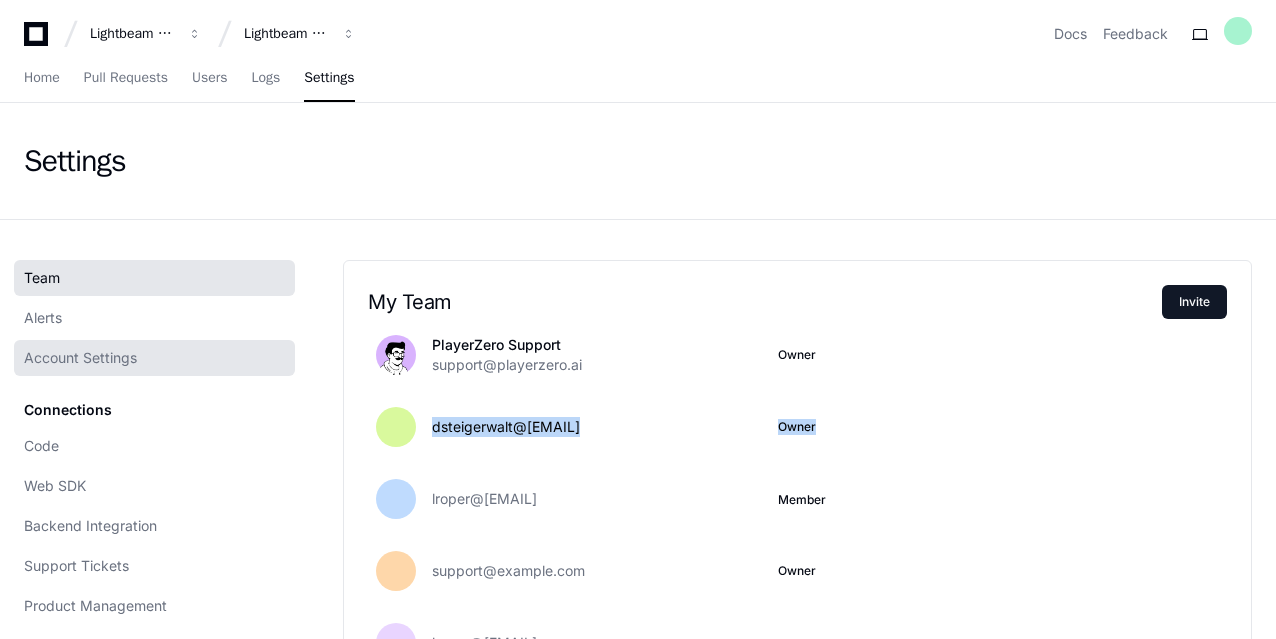 click on "Account Settings" 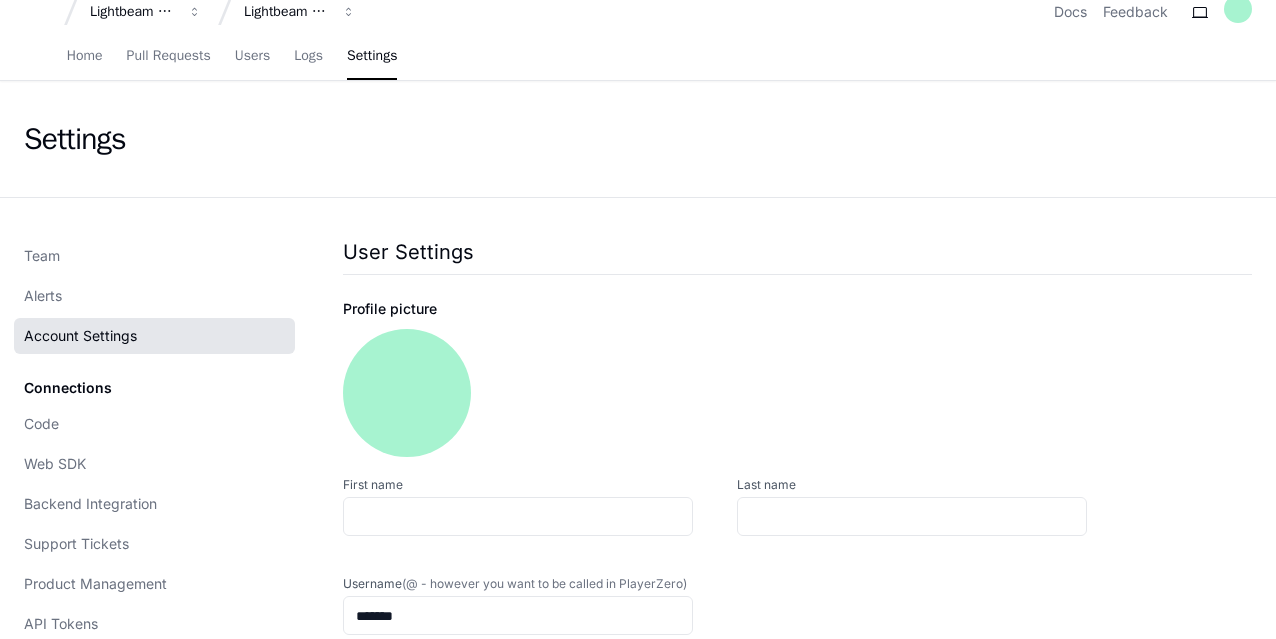 scroll, scrollTop: 0, scrollLeft: 0, axis: both 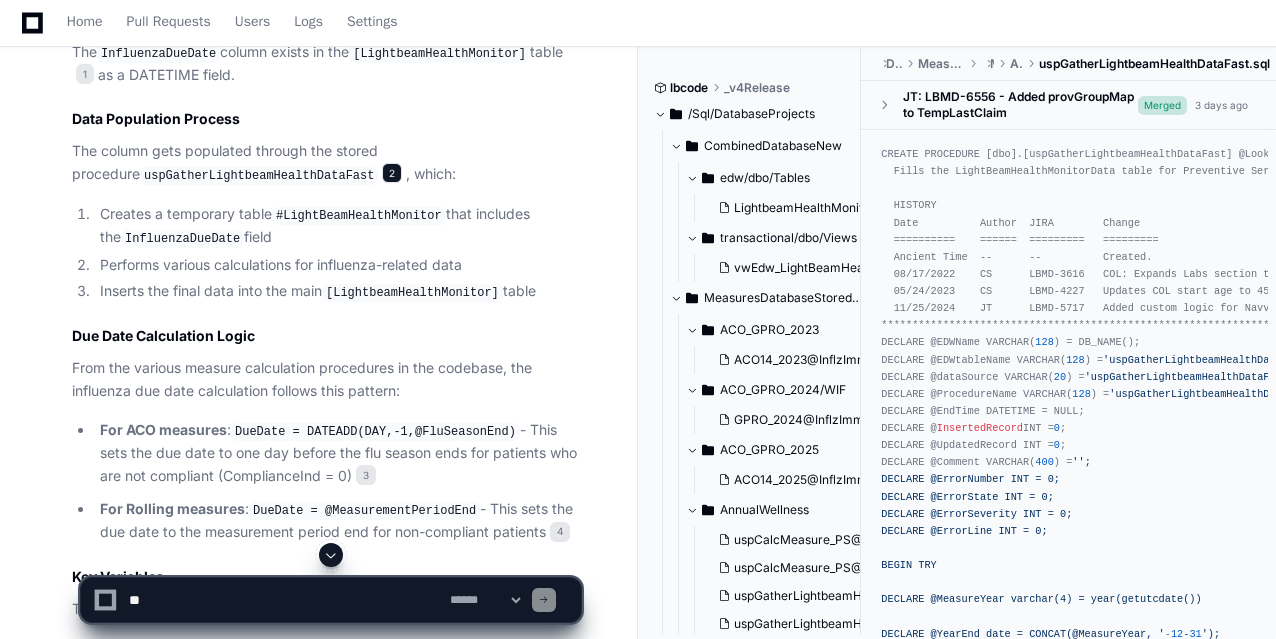 click on "2" 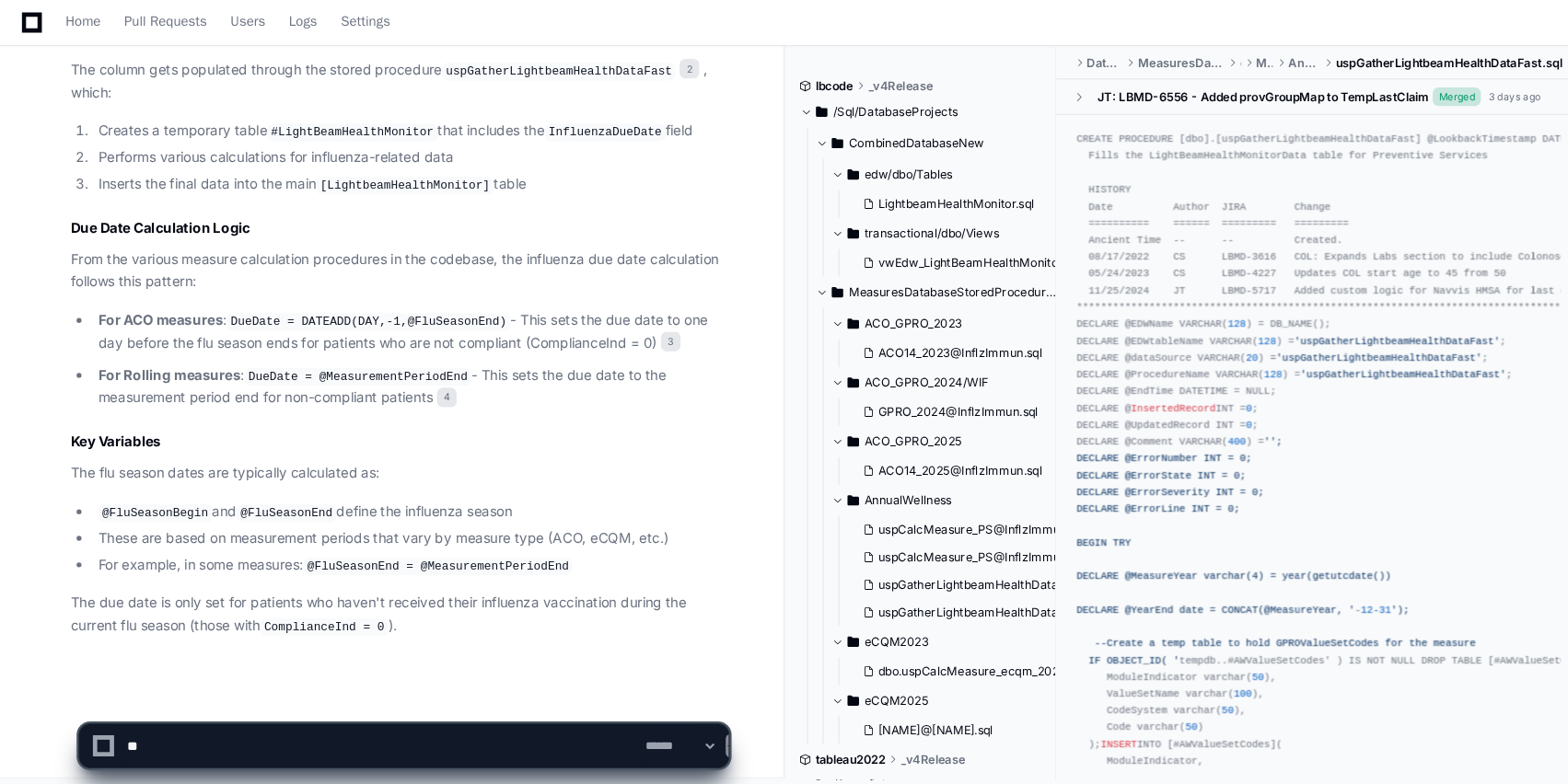 scroll, scrollTop: 1625, scrollLeft: 0, axis: vertical 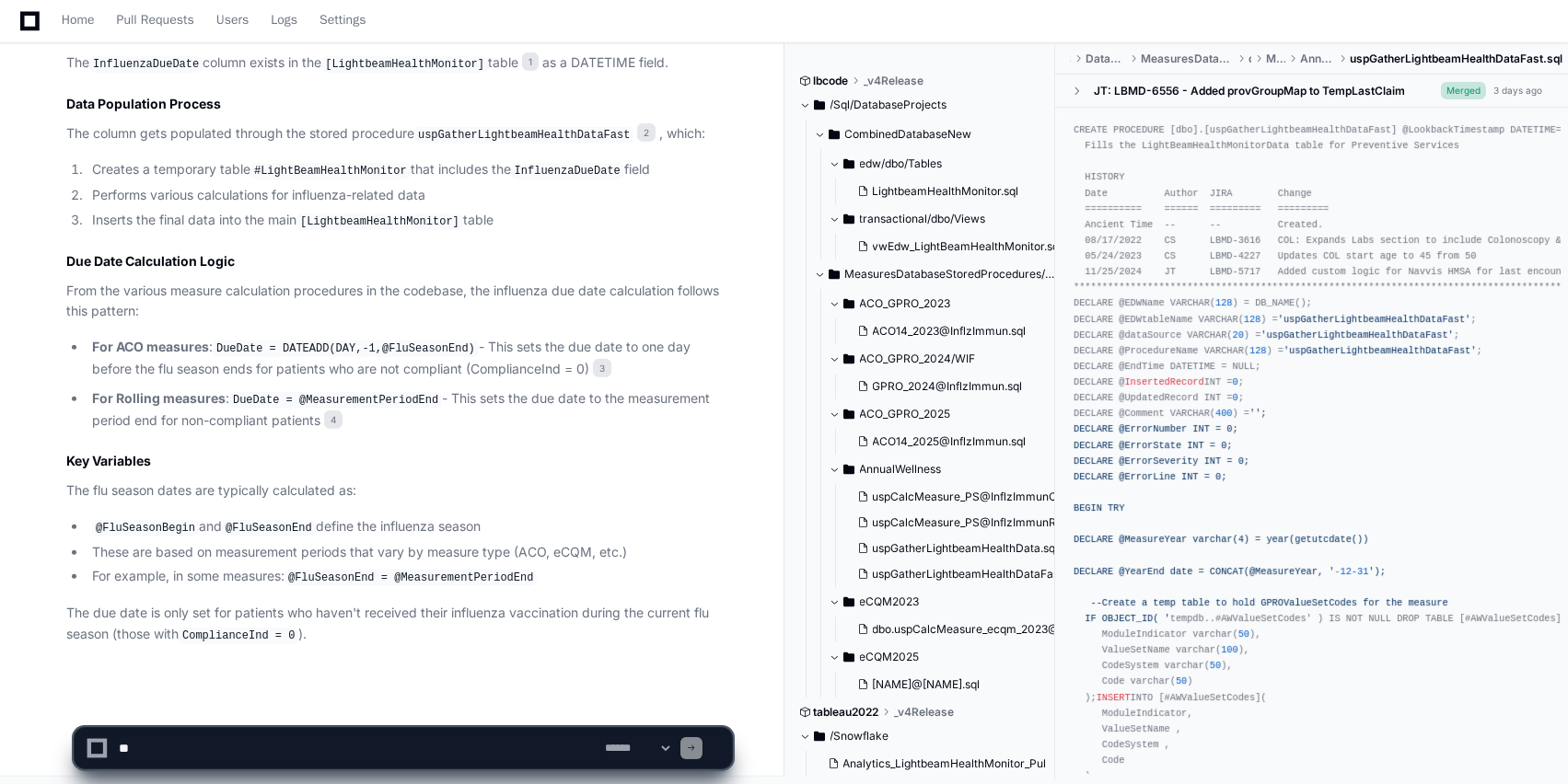 click on "**********" 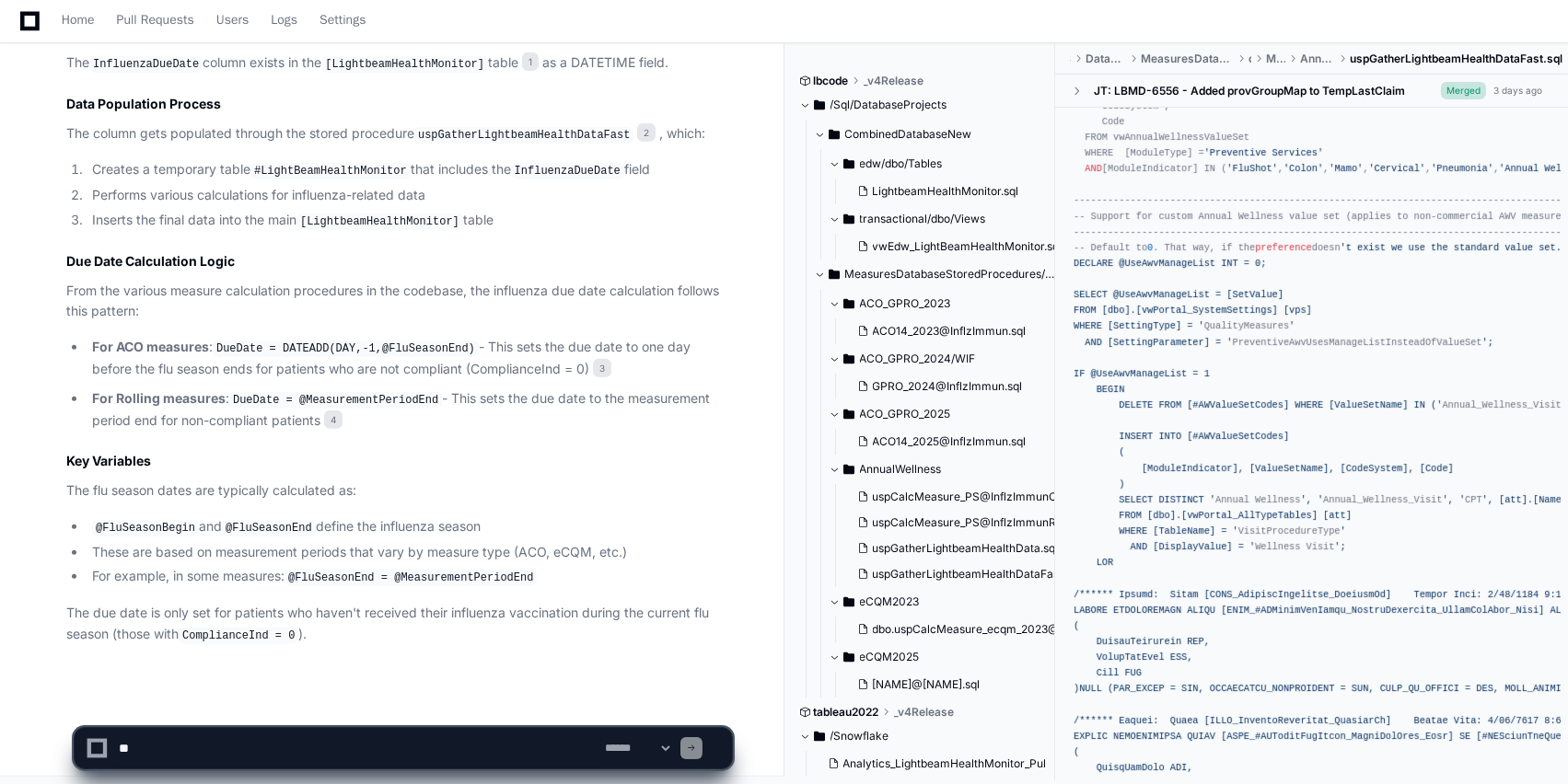 scroll, scrollTop: 736, scrollLeft: 0, axis: vertical 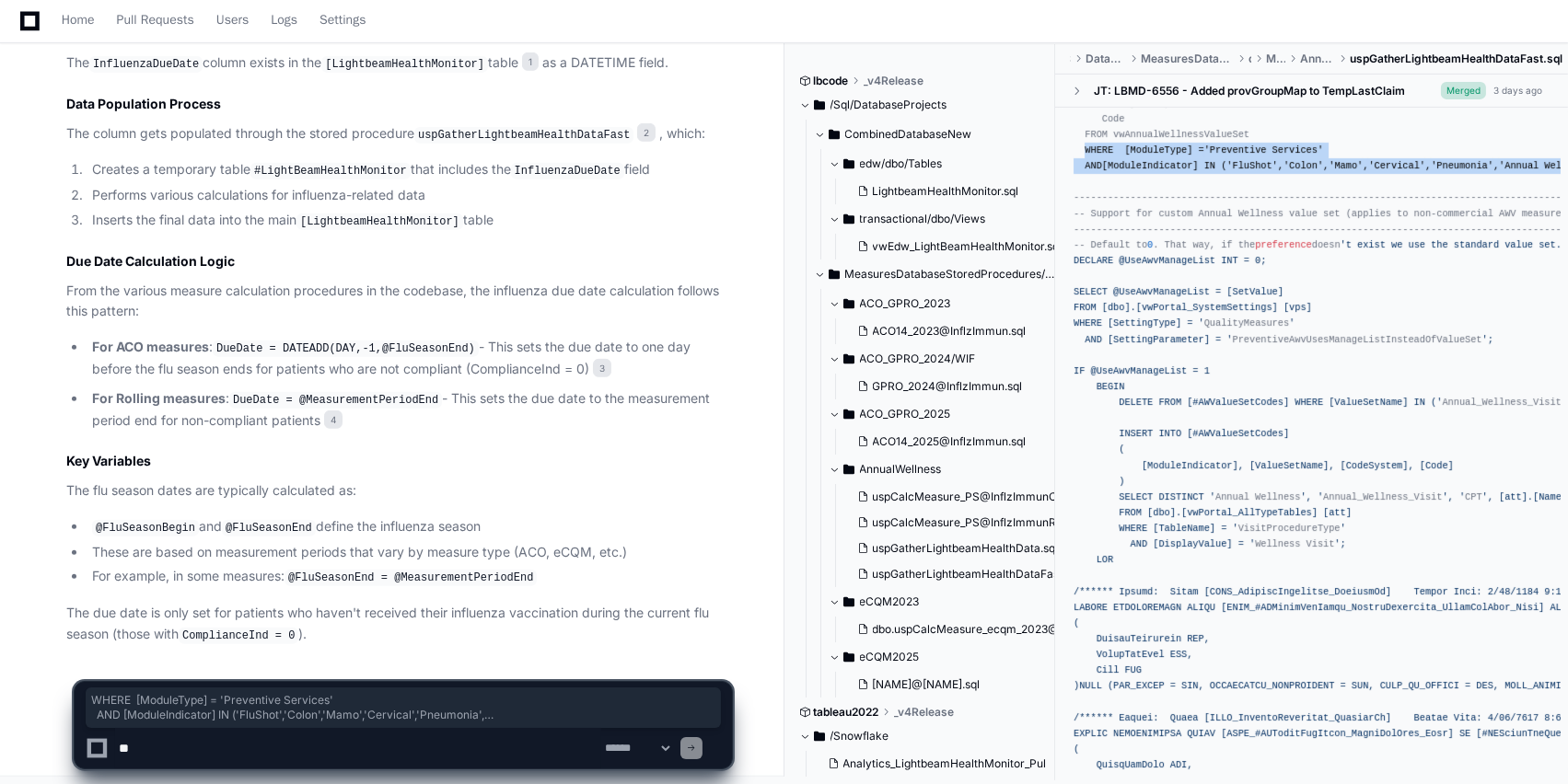 drag, startPoint x: 1521, startPoint y: 414, endPoint x: 1294, endPoint y: 298, distance: 254.92156 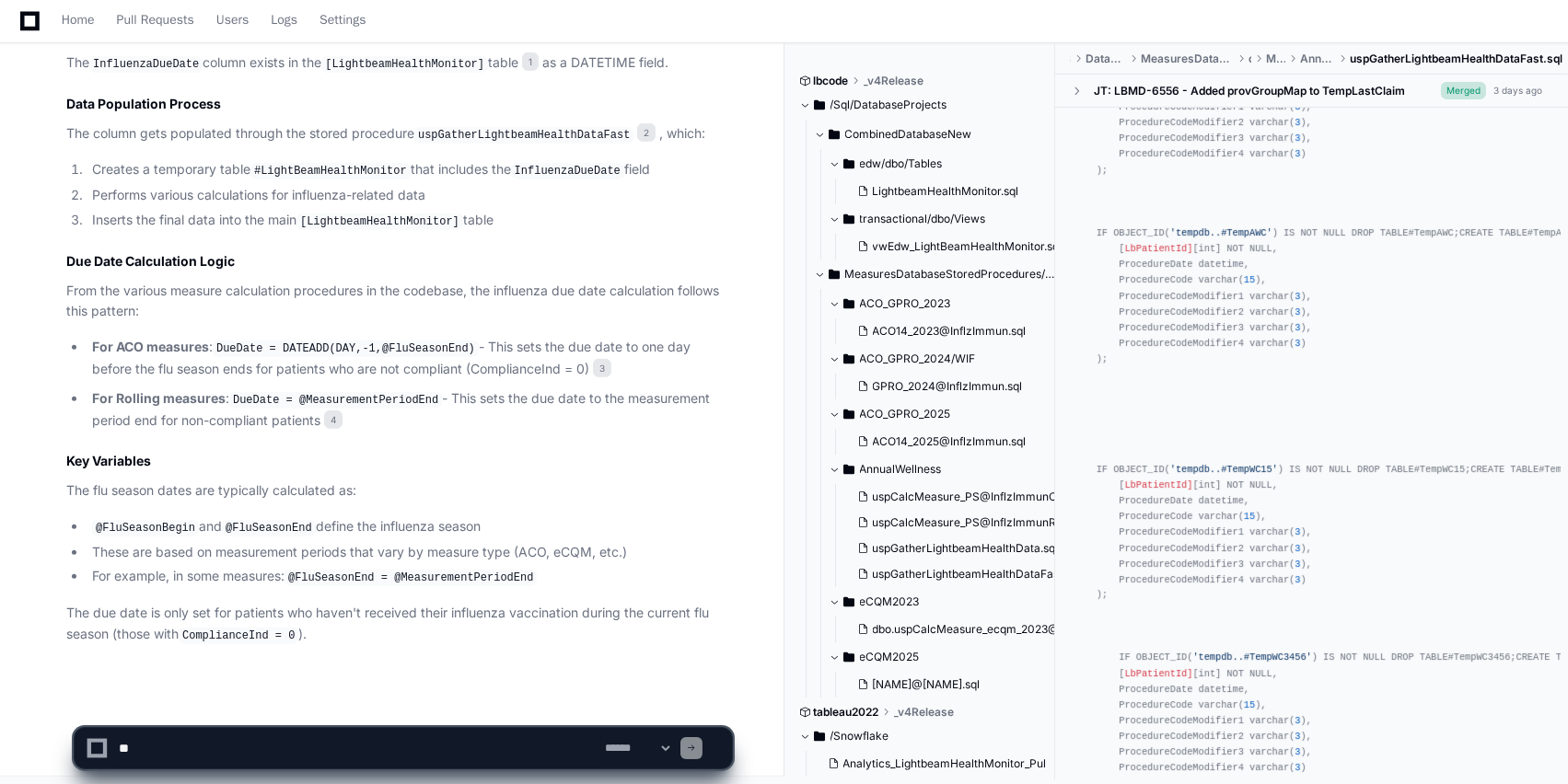 scroll, scrollTop: 6576, scrollLeft: 0, axis: vertical 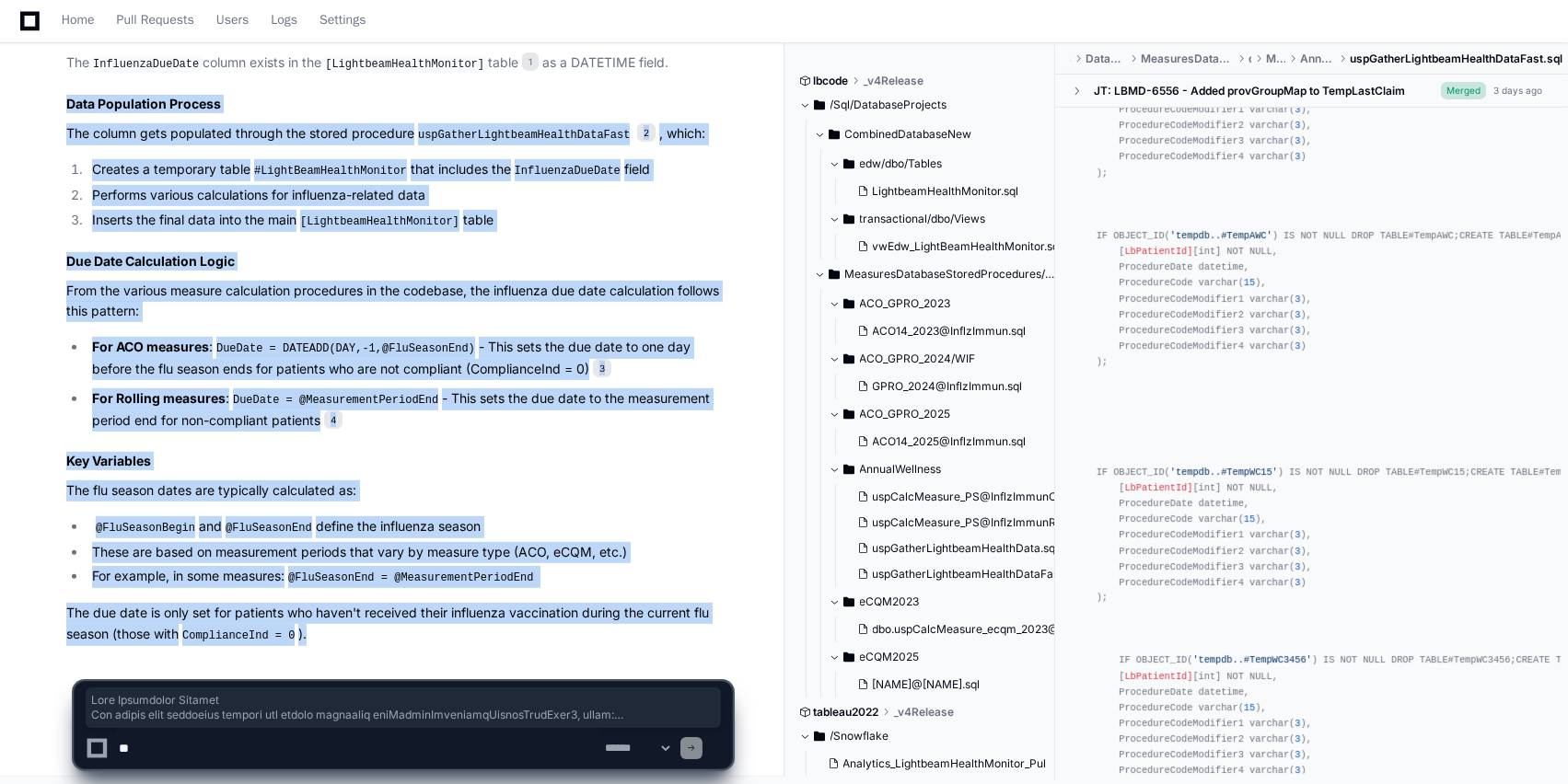 drag, startPoint x: 103, startPoint y: 110, endPoint x: 287, endPoint y: 515, distance: 444.83817 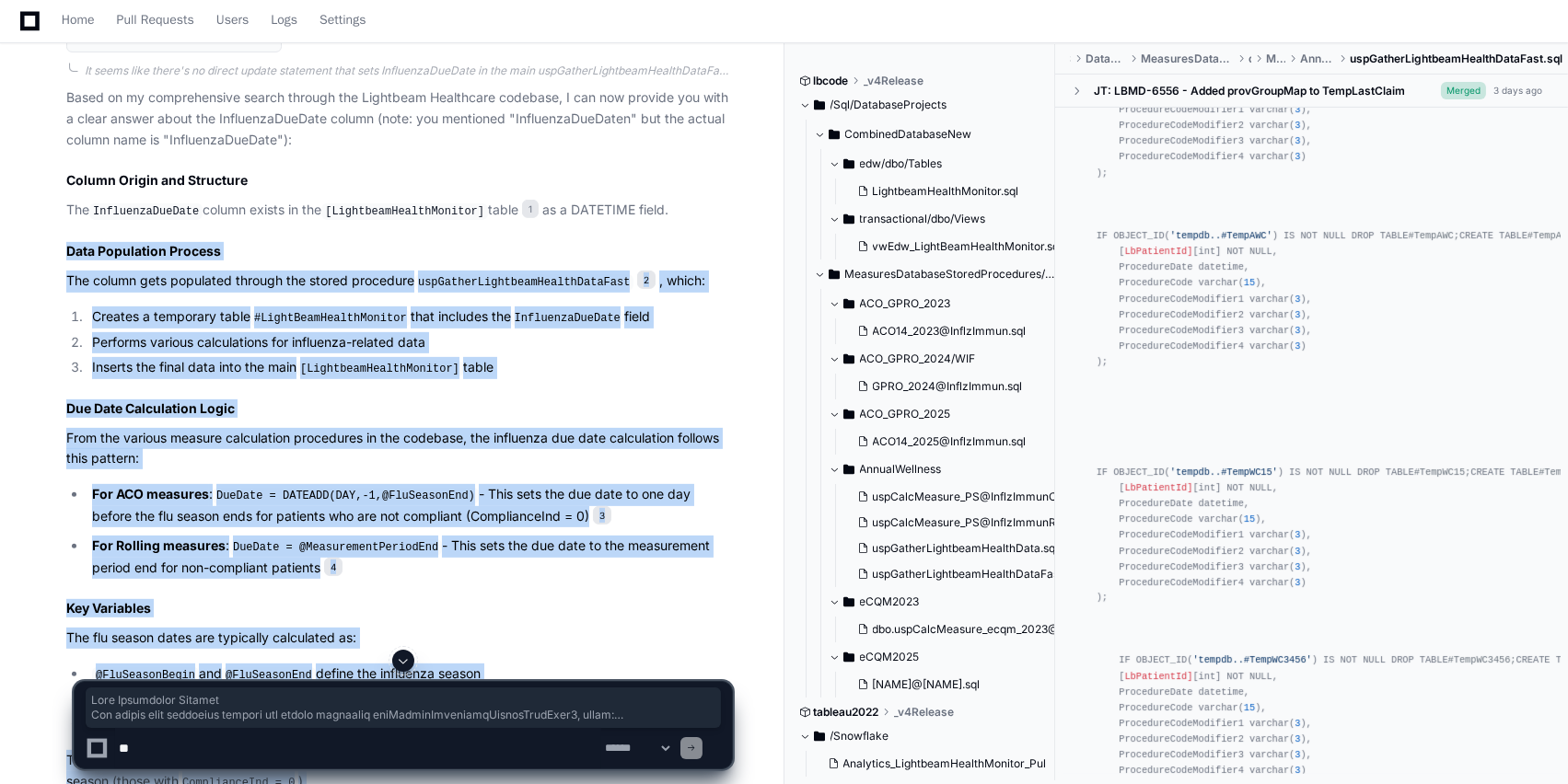 scroll, scrollTop: 1527, scrollLeft: 0, axis: vertical 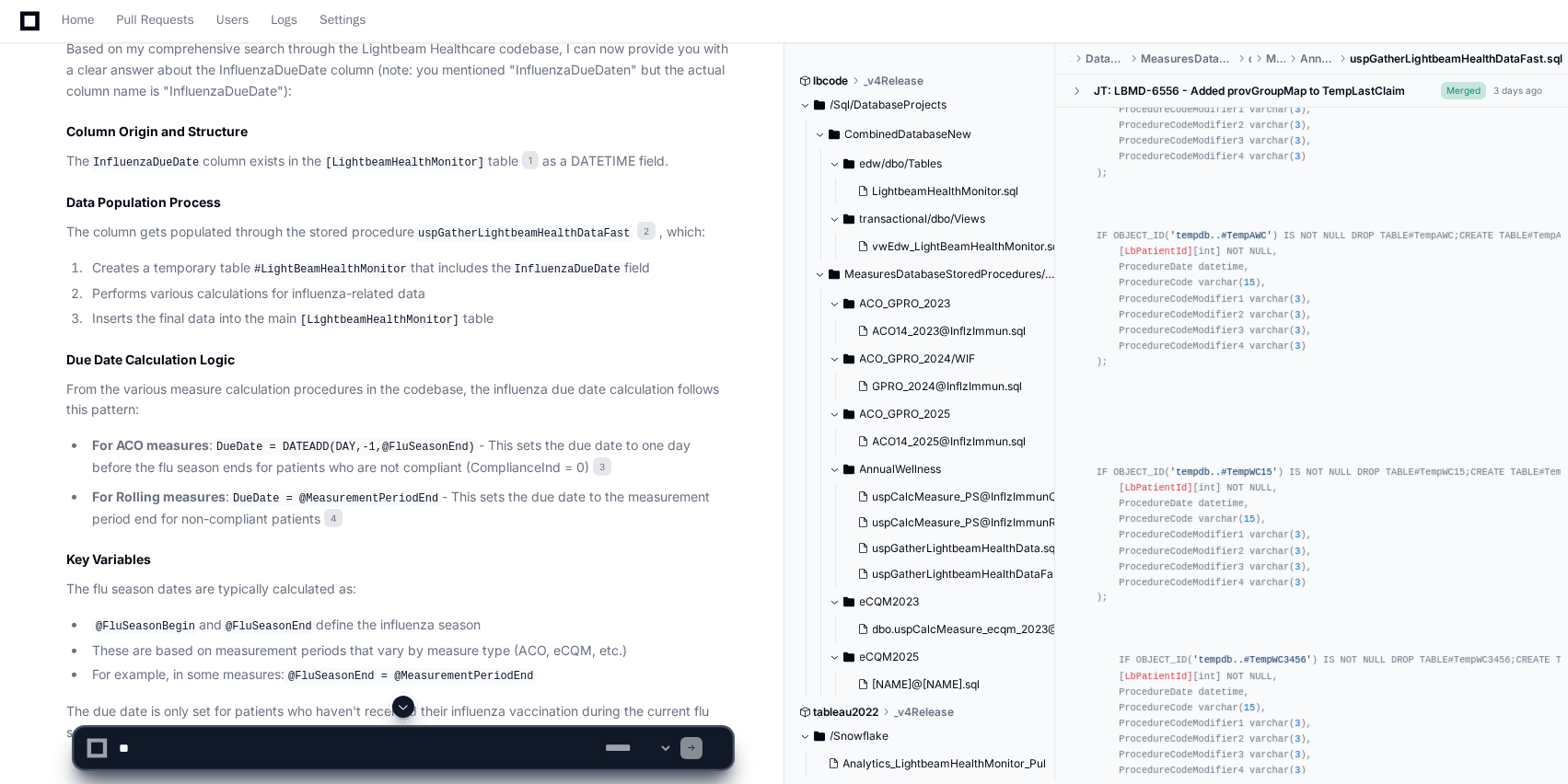 click on "The  InfluenzaDueDate  column exists in the  LightbeamHealthMonitor  table 1  as a DATETIME field." 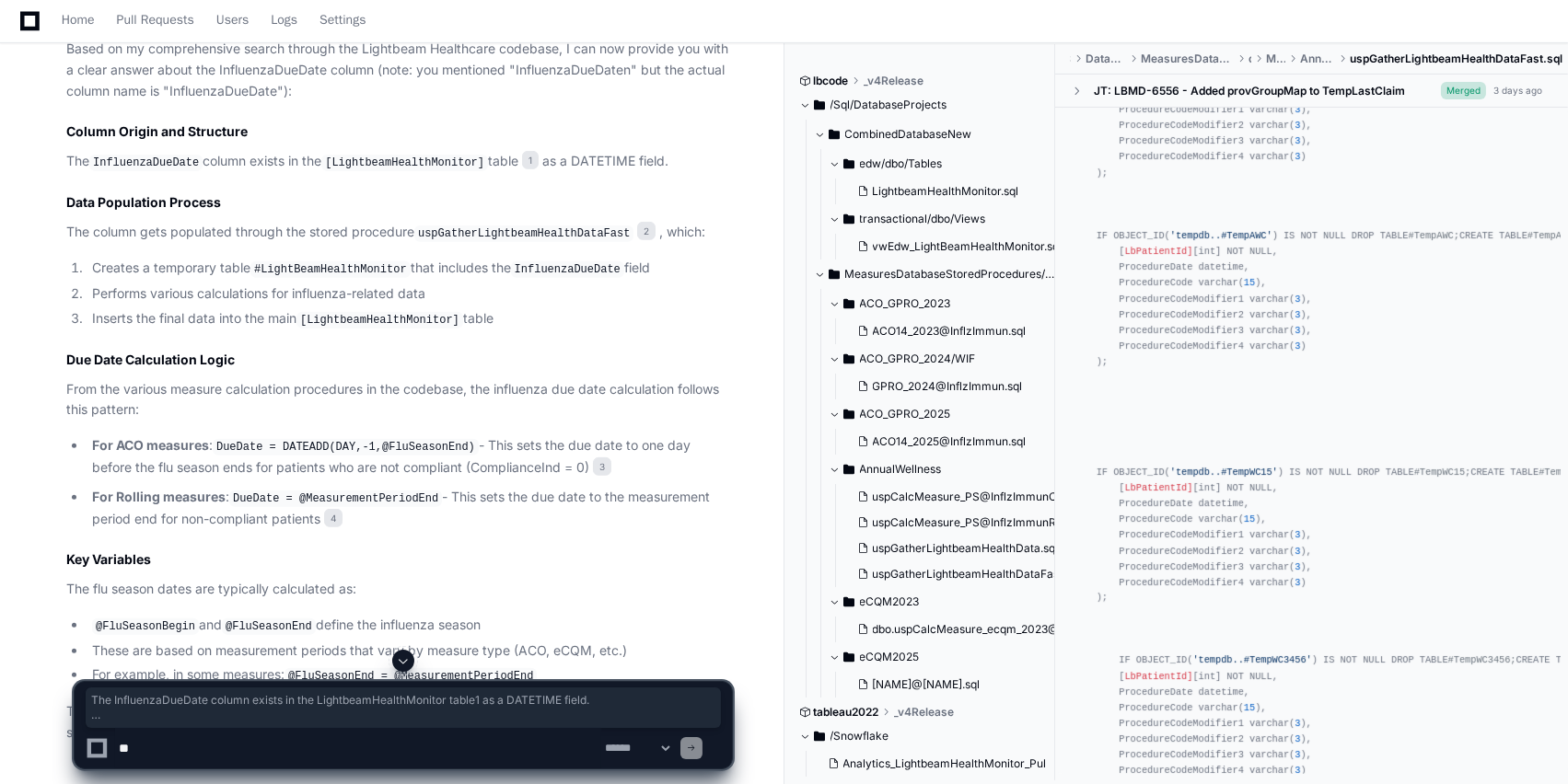 drag, startPoint x: 66, startPoint y: 160, endPoint x: 531, endPoint y: 622, distance: 655.4914 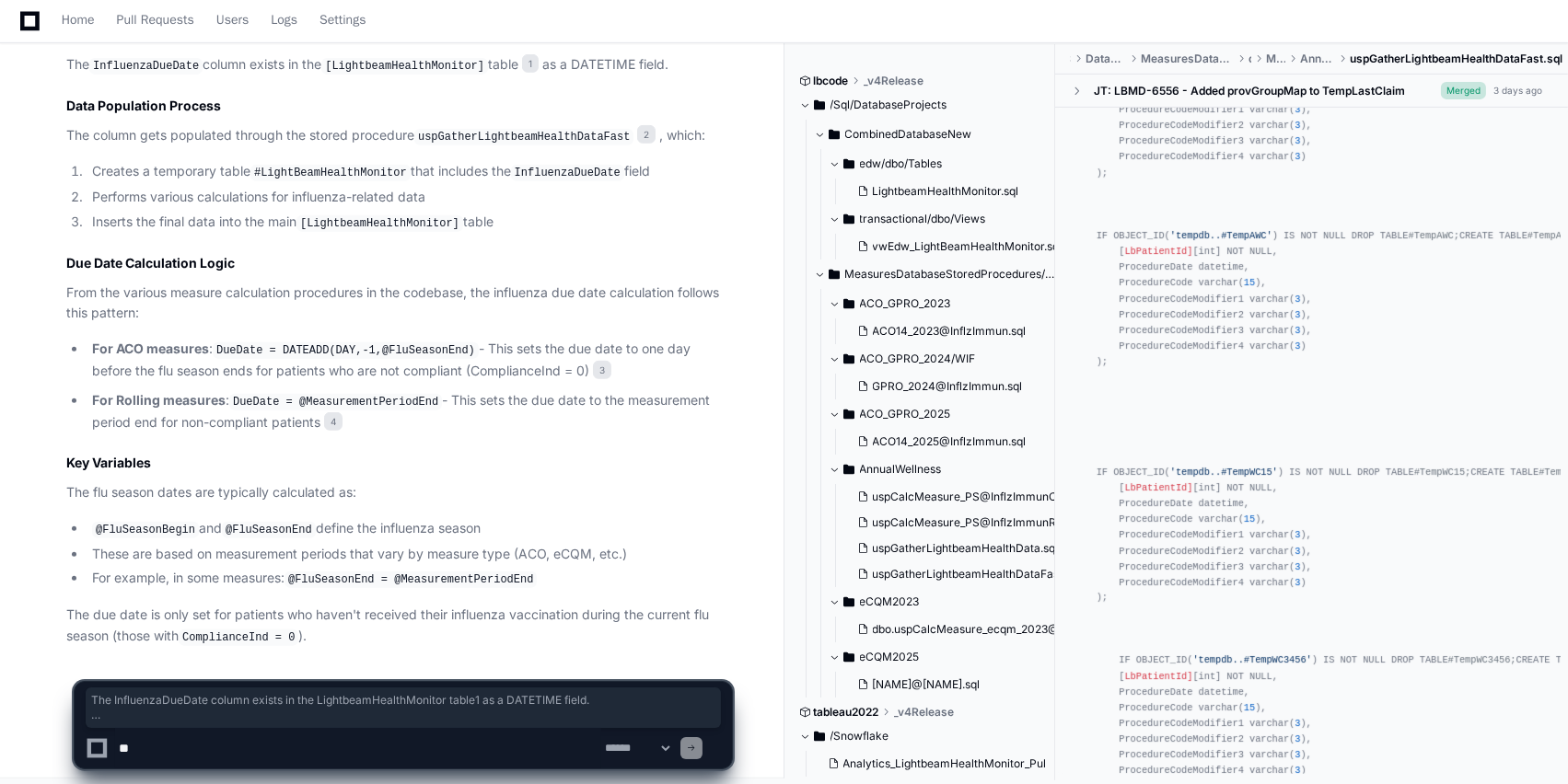 scroll, scrollTop: 1625, scrollLeft: 0, axis: vertical 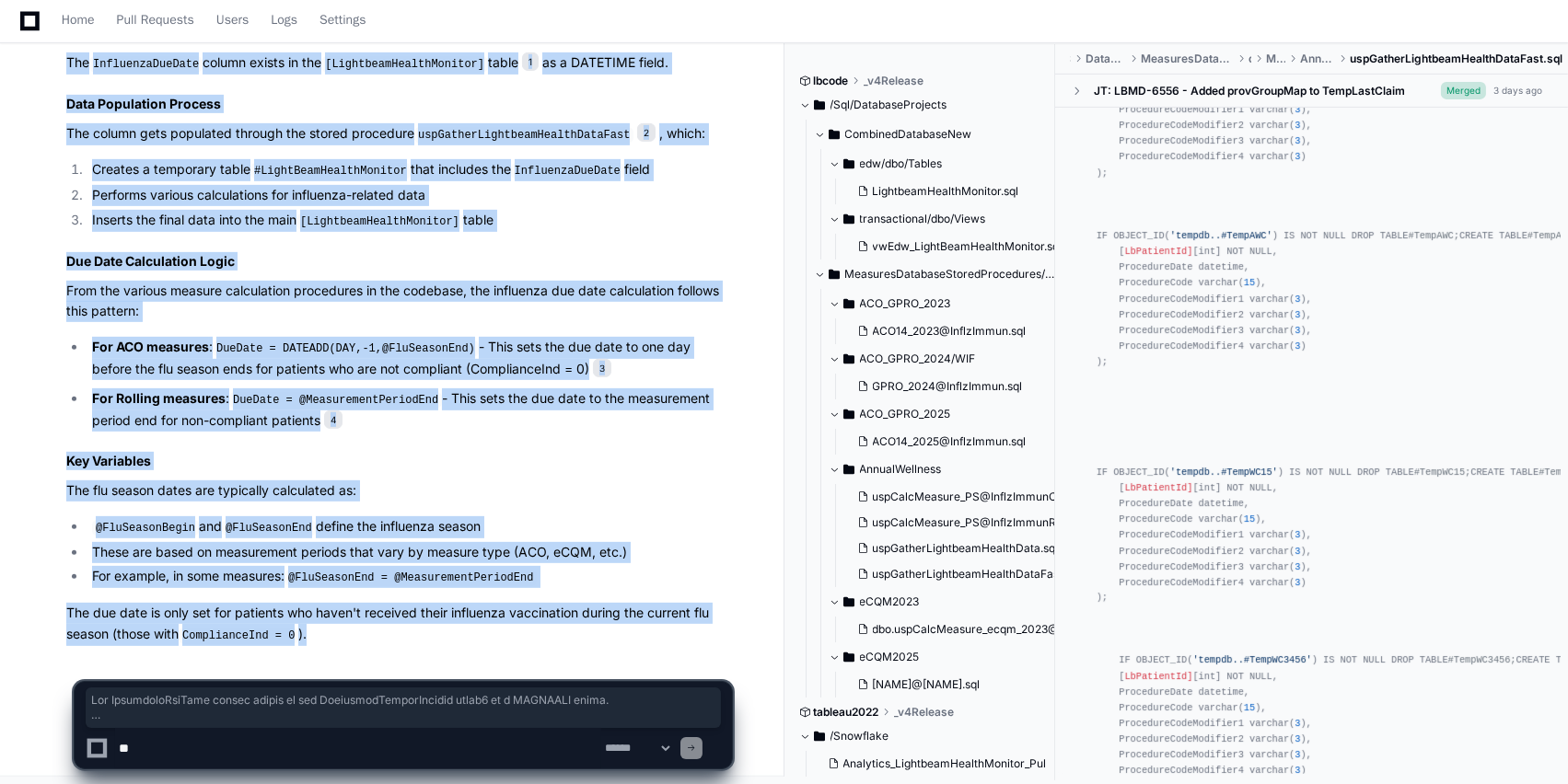 drag, startPoint x: 350, startPoint y: 629, endPoint x: 64, endPoint y: 61, distance: 635.94025 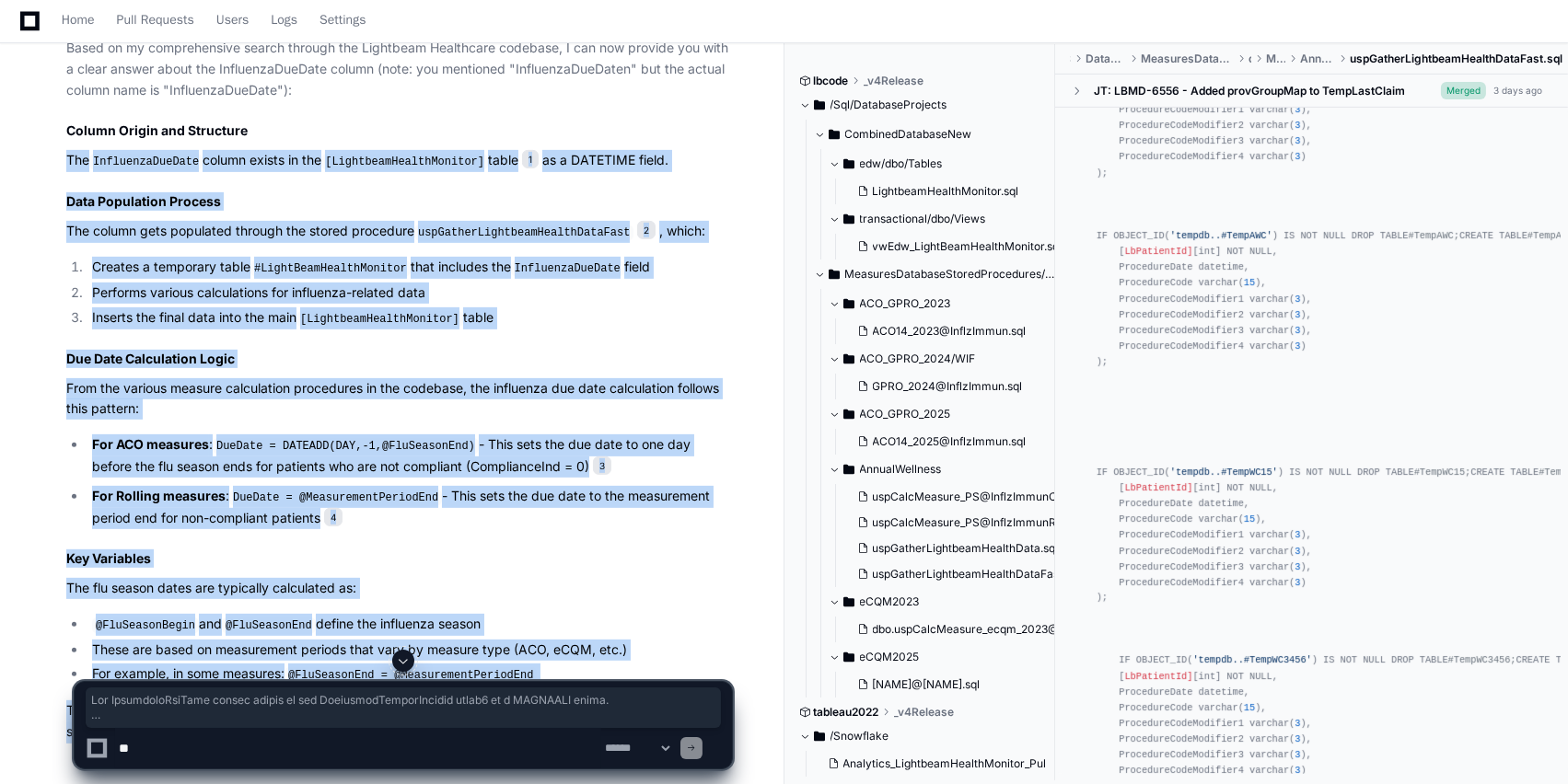 scroll, scrollTop: 1478, scrollLeft: 0, axis: vertical 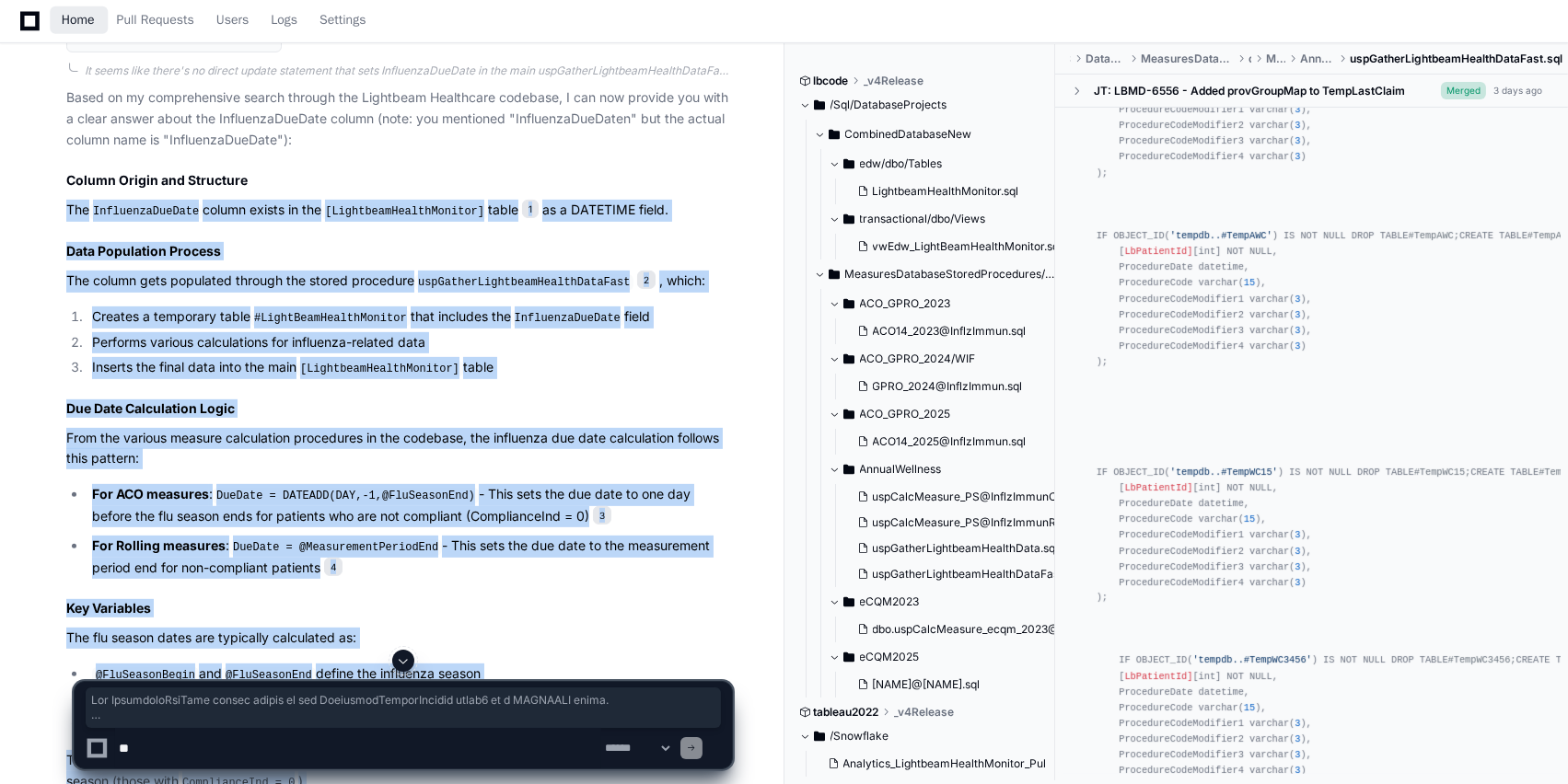 click on "Home" at bounding box center (78, 20) 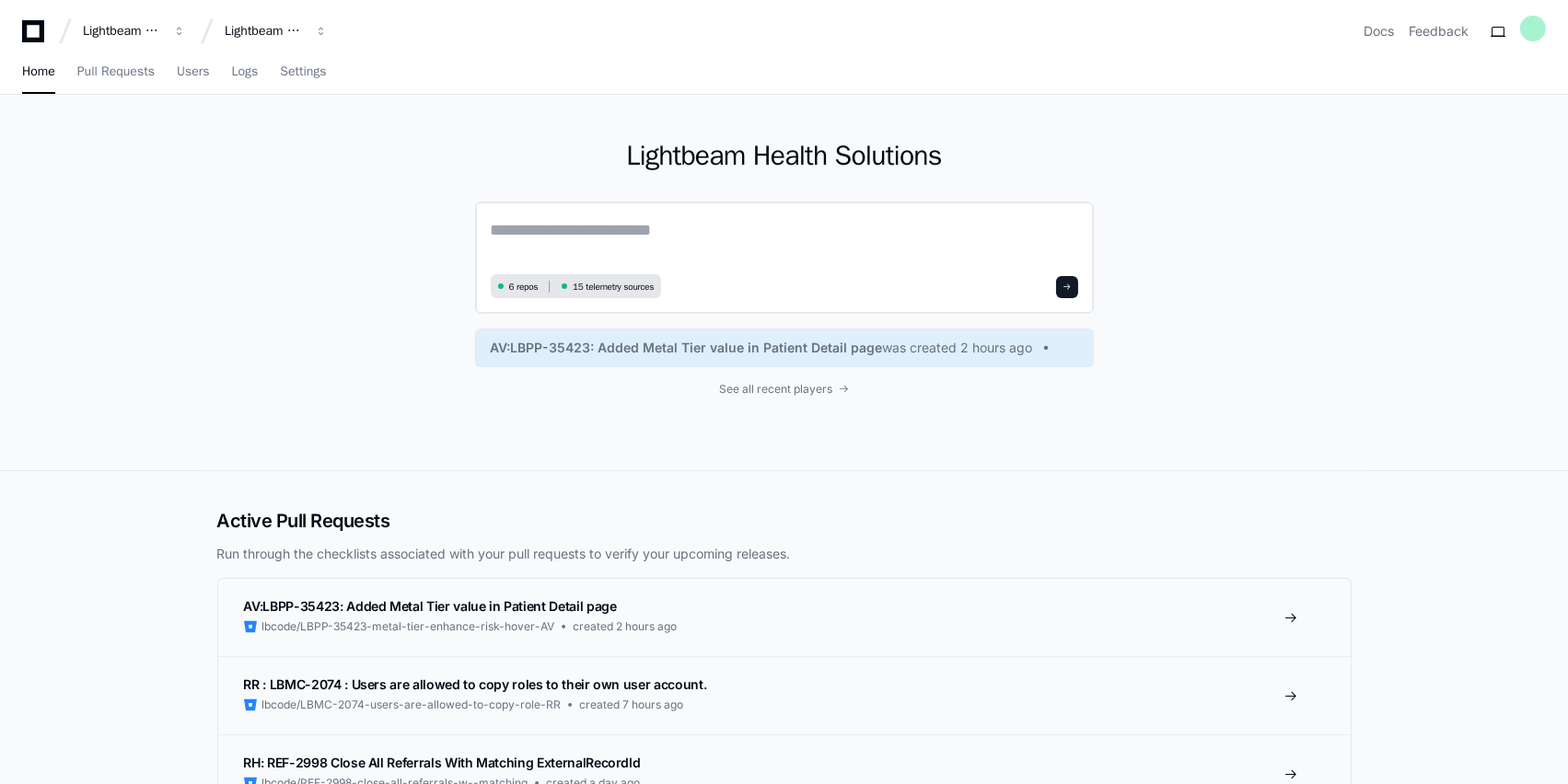 click 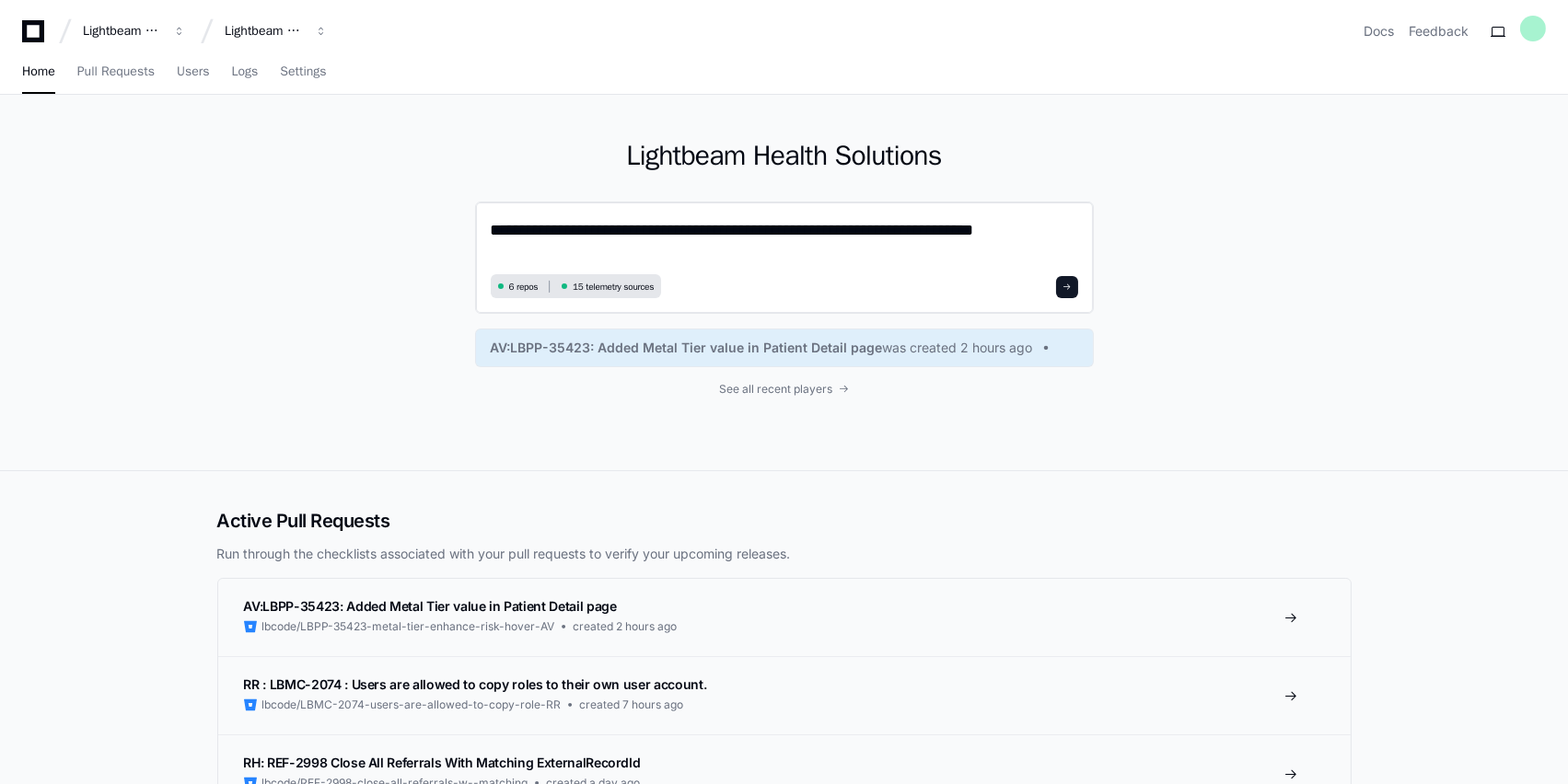 type on "**********" 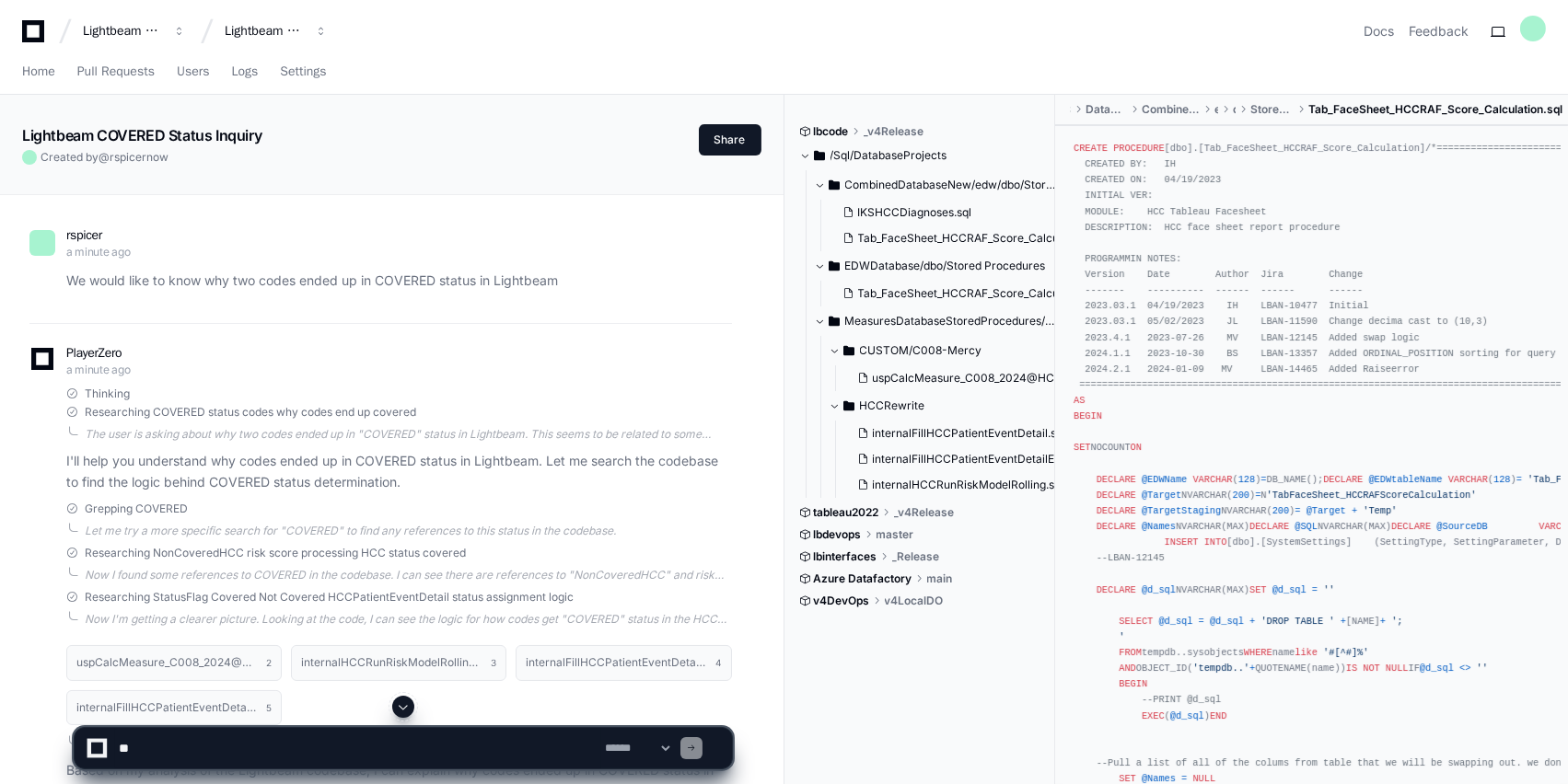 click on "Thinking Researching COVERED status codes why codes end up covered  The user is asking about why two codes ended up in "COVERED" status in Lightbeam. This seems to be related to some healthcare data processing or quality measure calculation within the Lightbeam healthcare analytics platform.
To help answer this question, I need to:
1. Search for information about "COVERED" status in the codebase
2. Look for code processing logic, quality measures, or status determination
3. Find specific examples or logic that would cause codes to be marked as "COVERED"
Let me start with a semantic search to understand what "COVERED" status means in the context of Lightbeam and how codes get this status.  I'll help you understand why codes ended up in COVERED status in Lightbeam. Let me search the codebase to find the logic behind COVERED status determination." 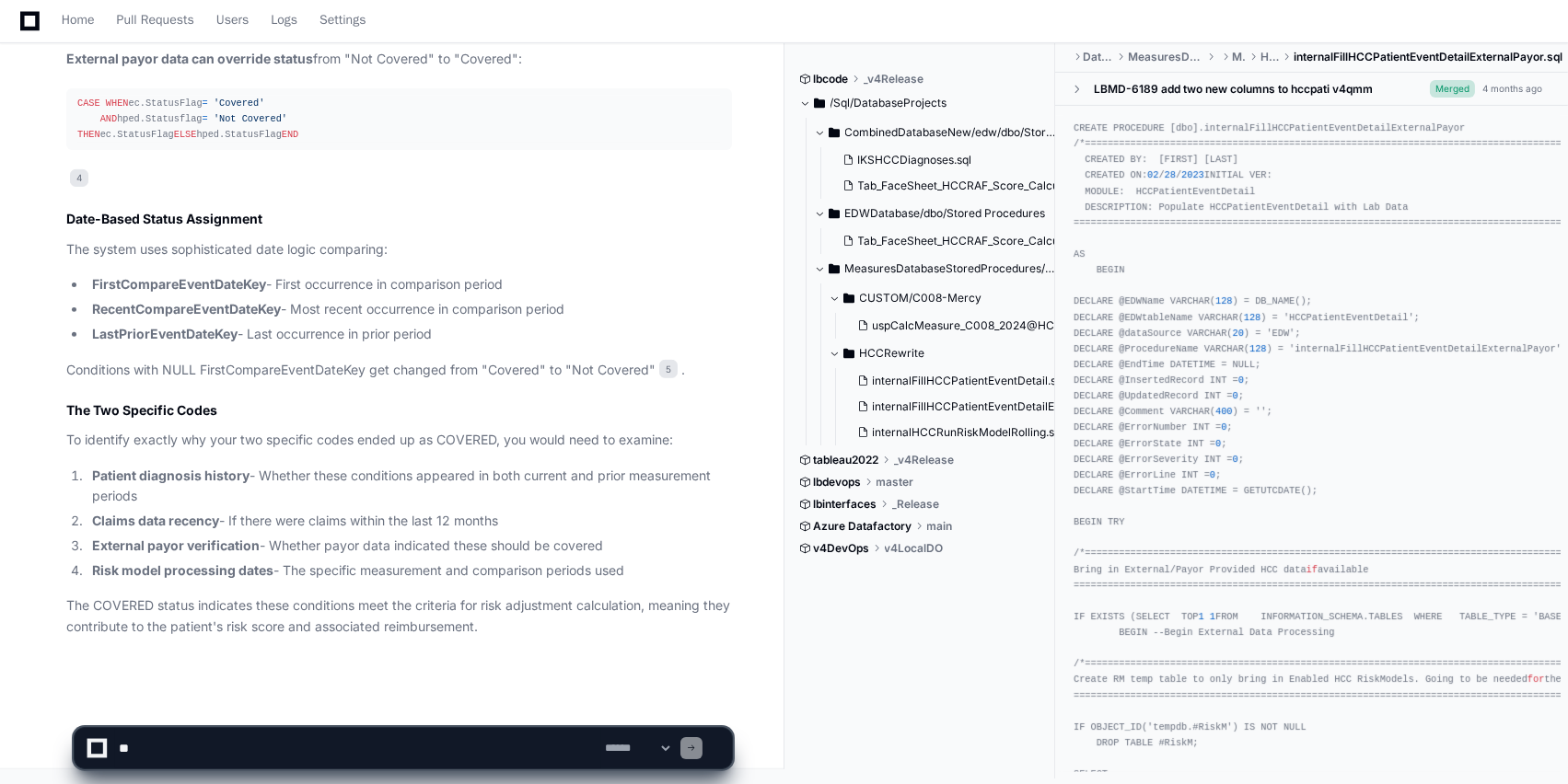 scroll, scrollTop: 1534, scrollLeft: 0, axis: vertical 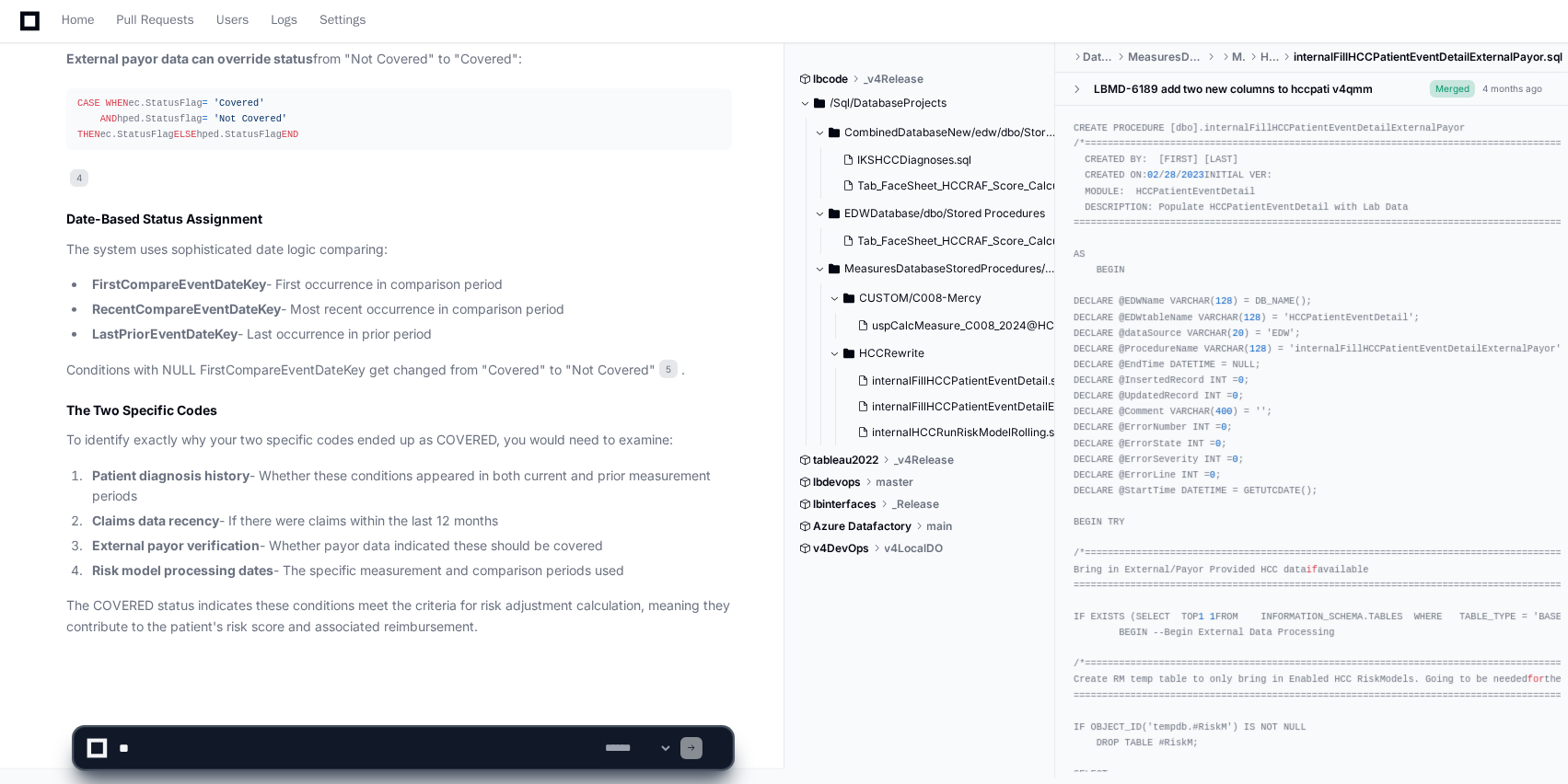paste on "**********" 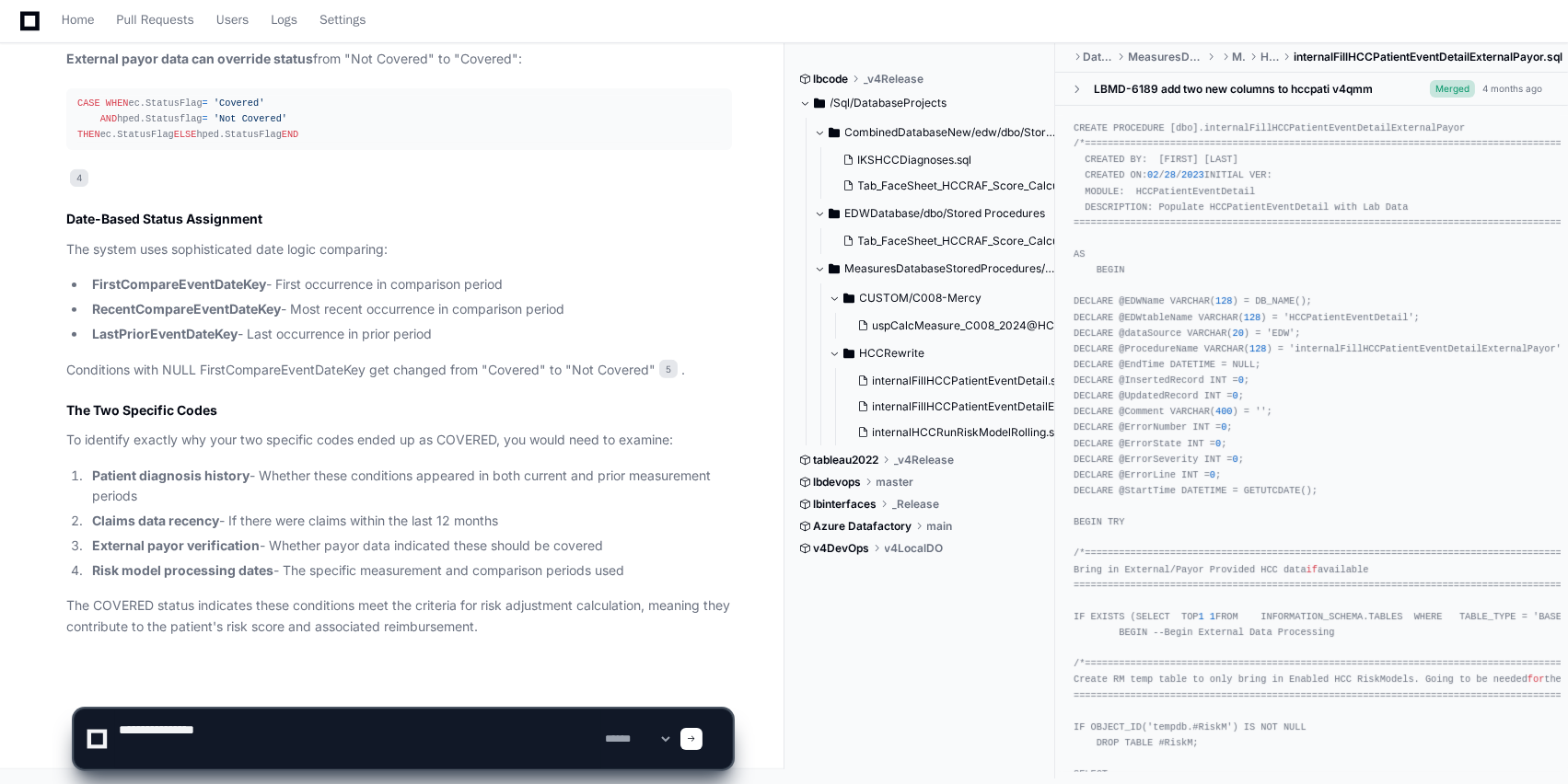 click 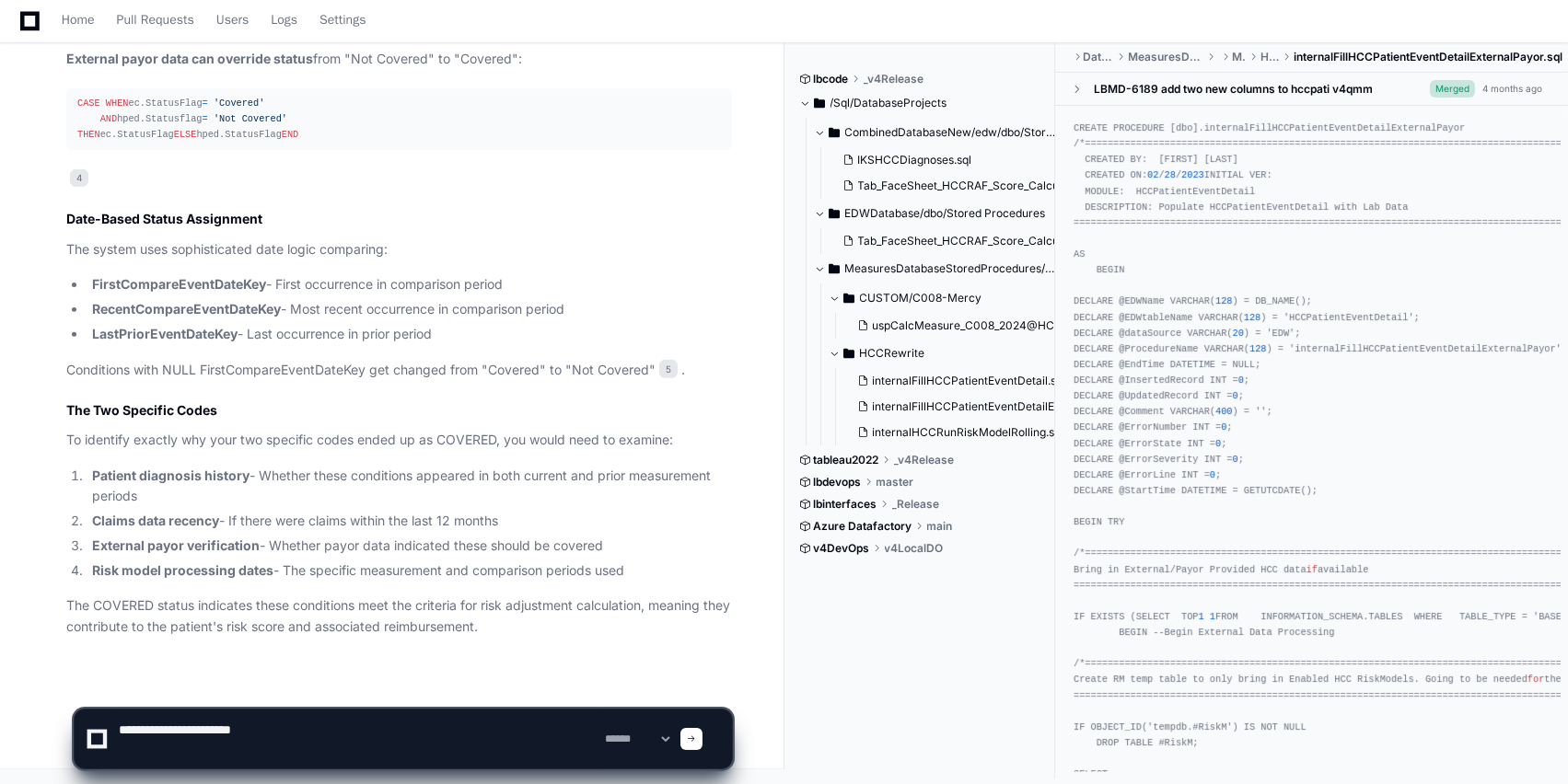 type on "**********" 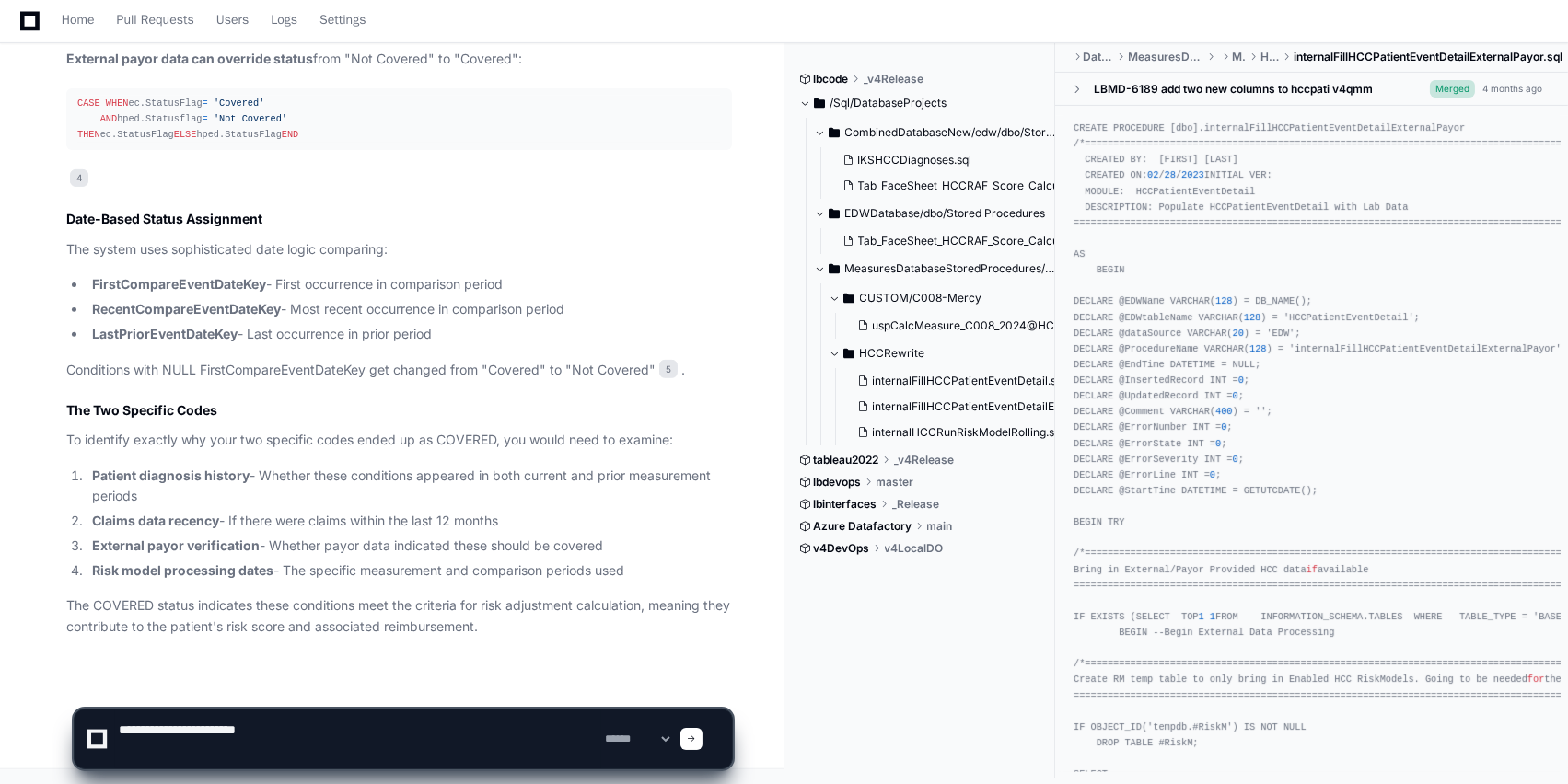 click 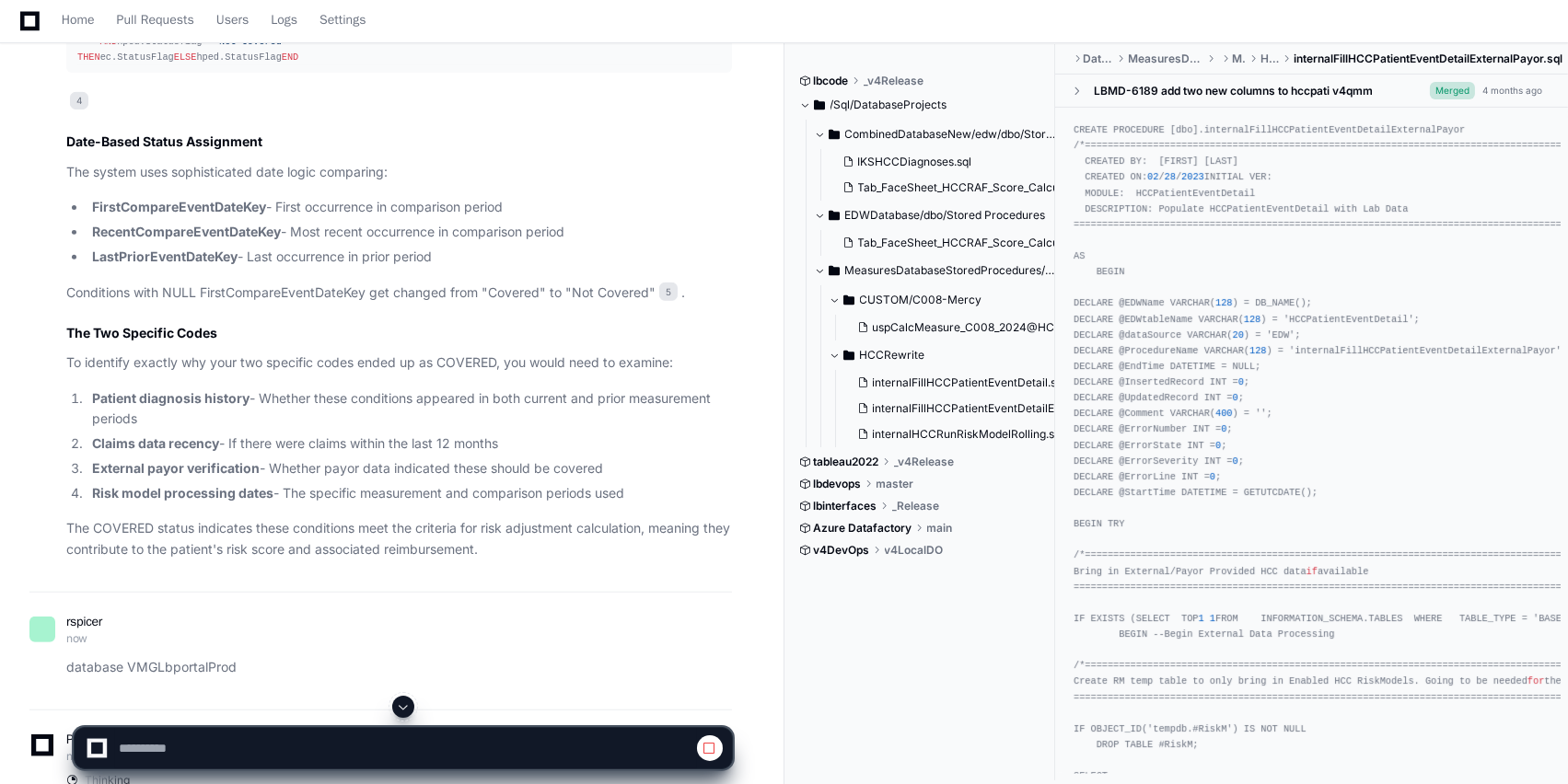 scroll, scrollTop: 0, scrollLeft: 0, axis: both 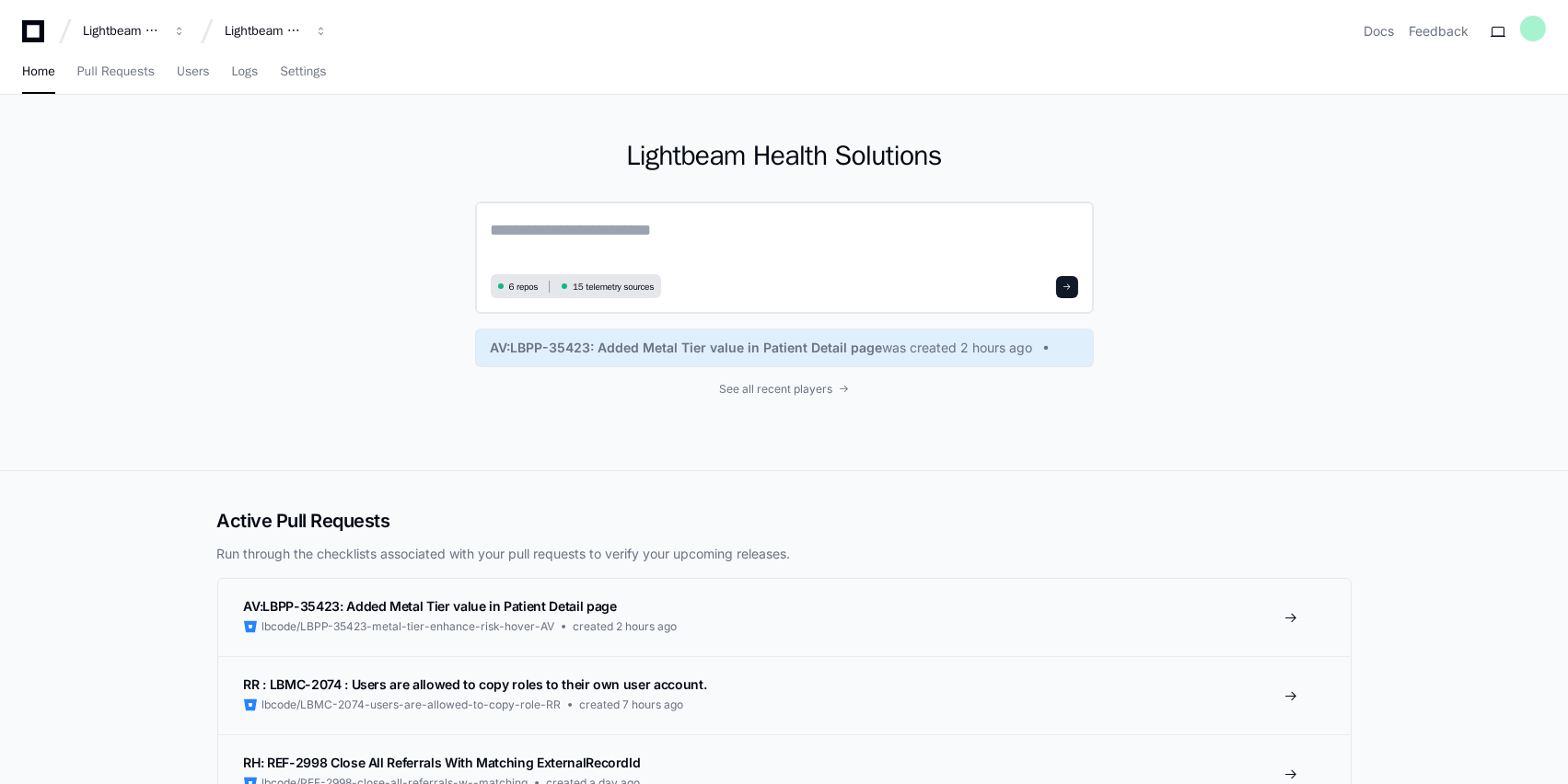 click 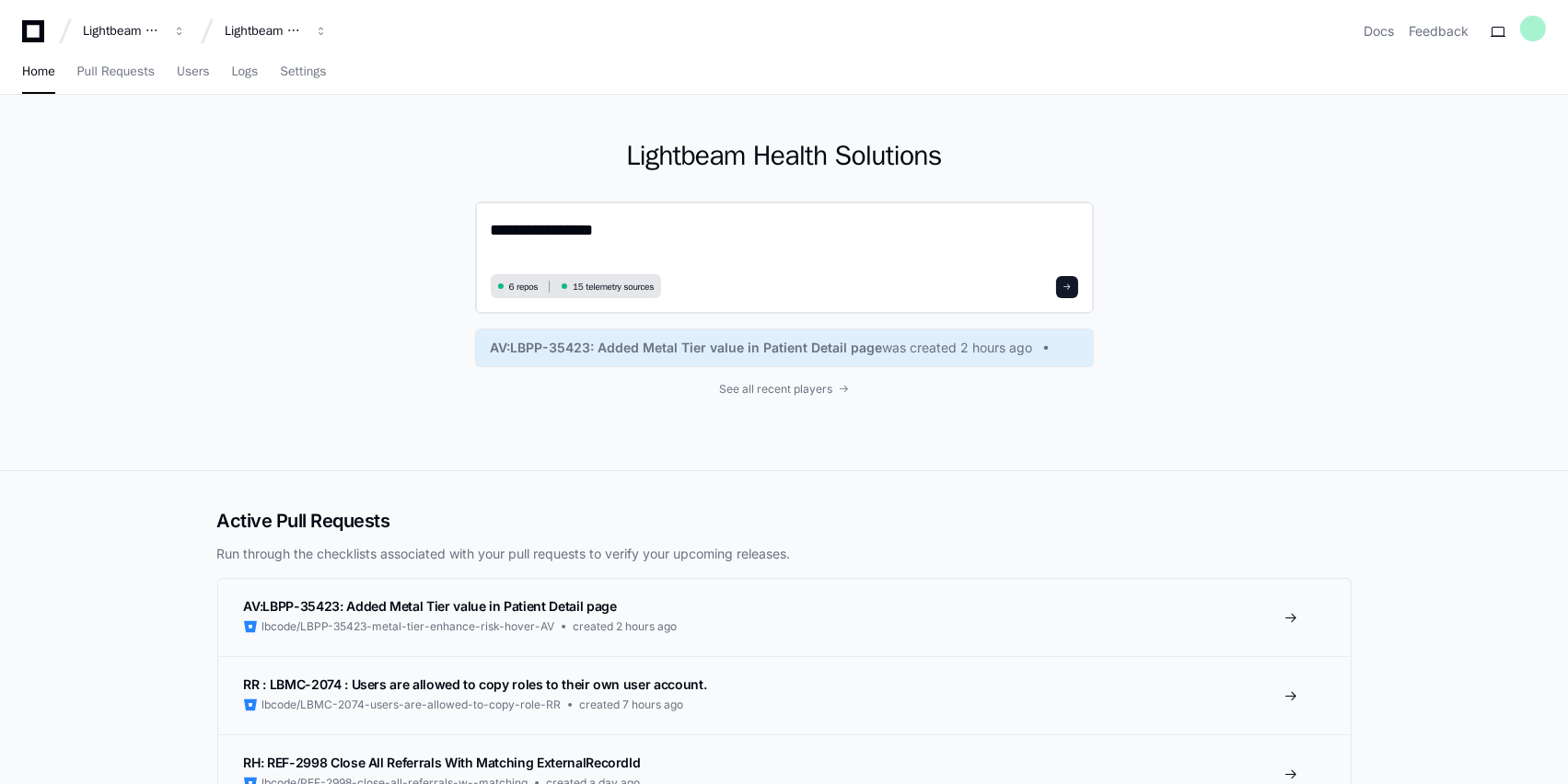 drag, startPoint x: 494, startPoint y: 229, endPoint x: 499, endPoint y: 244, distance: 15.811388 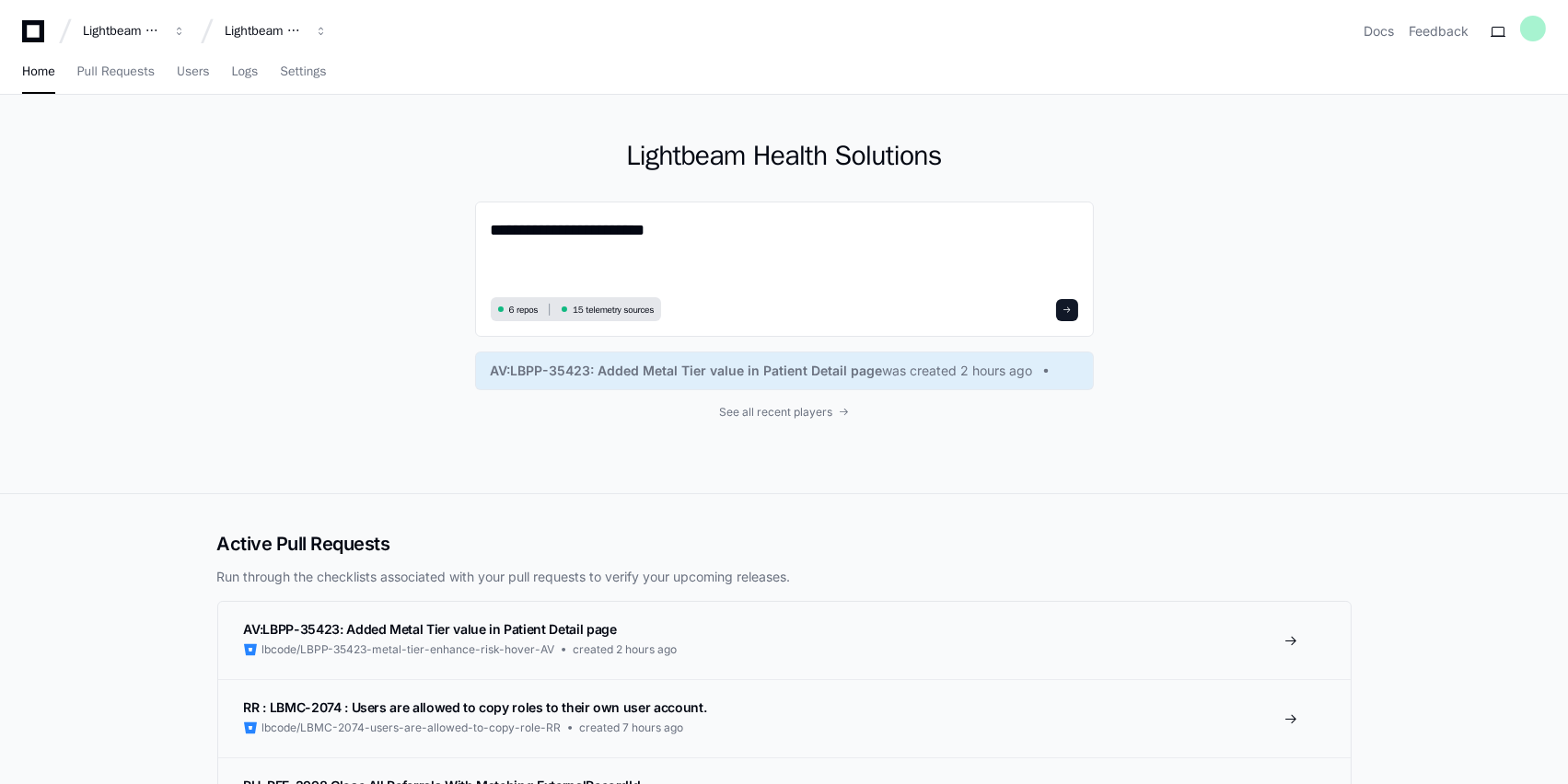 type on "**********" 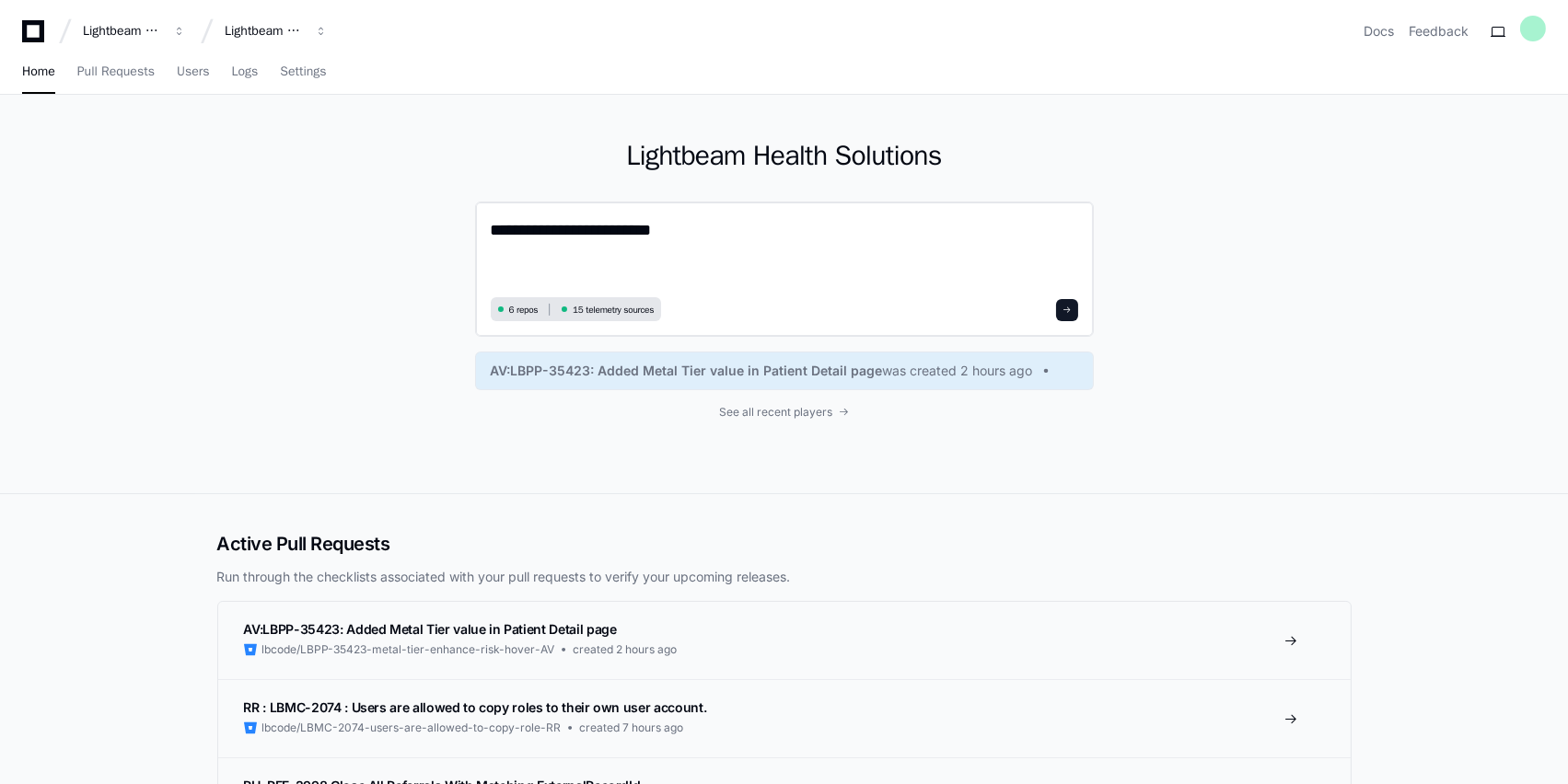 click on "**********" 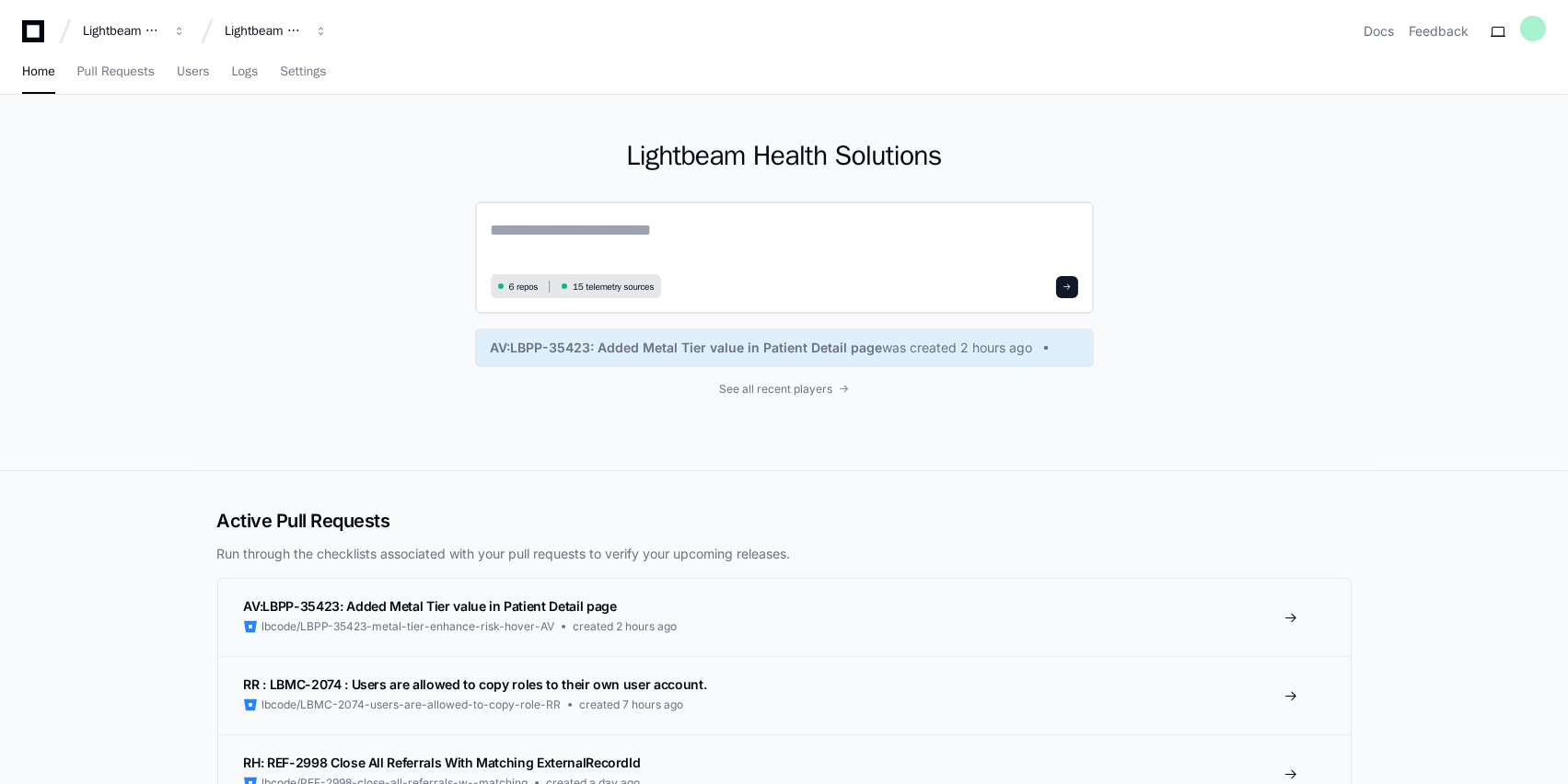 click 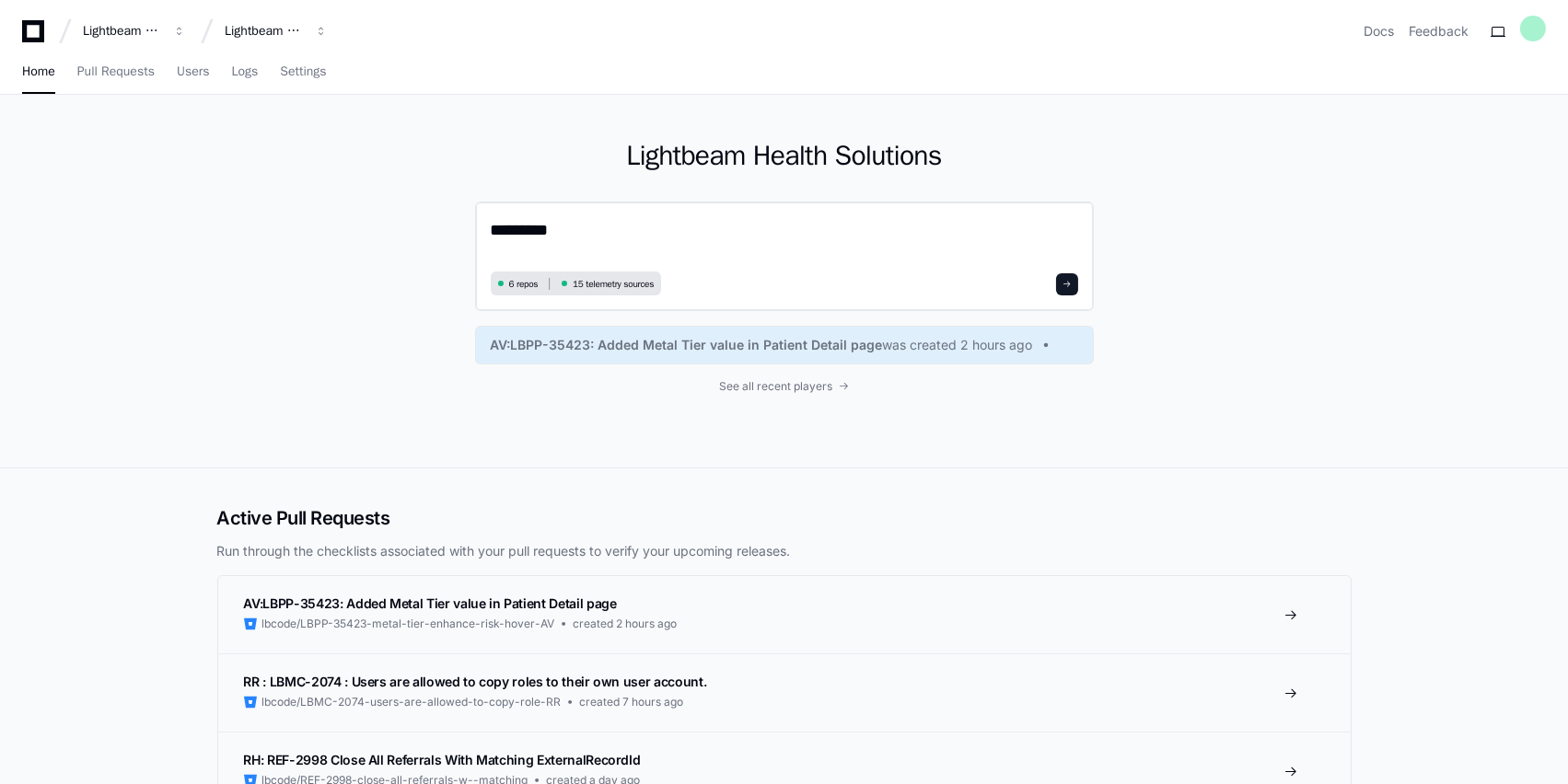 paste on "**********" 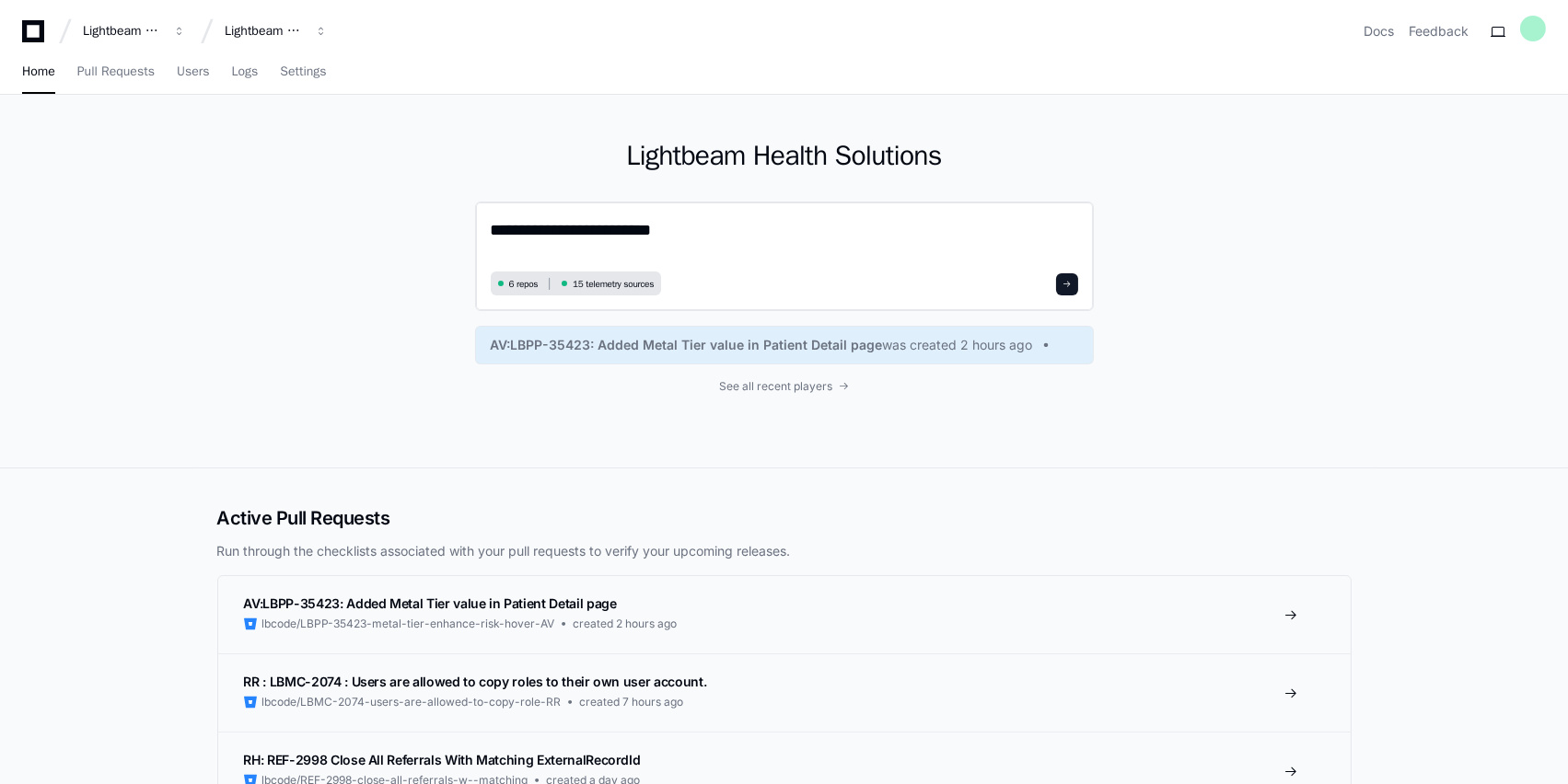 scroll, scrollTop: 0, scrollLeft: 0, axis: both 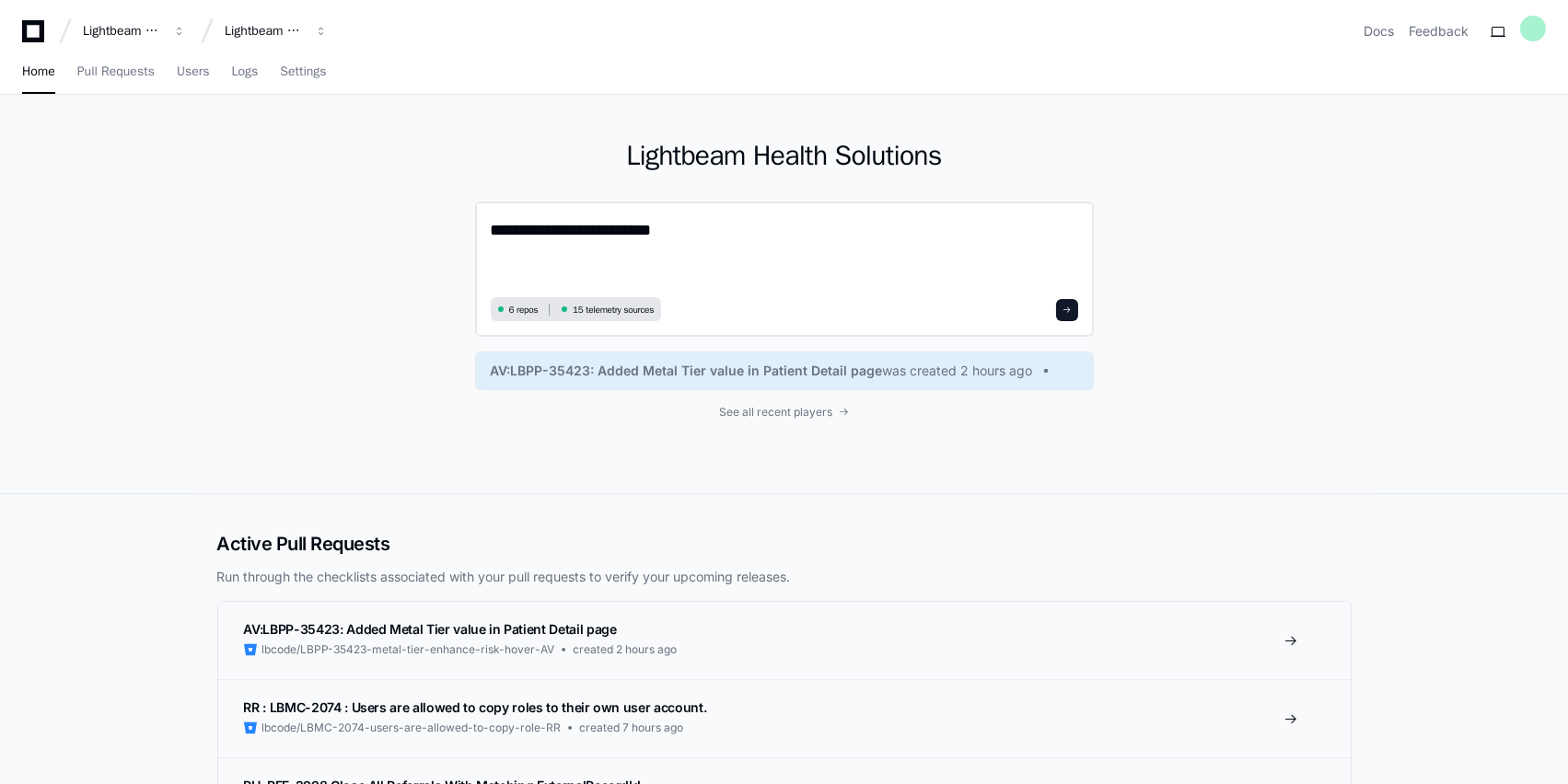 paste on "**********" 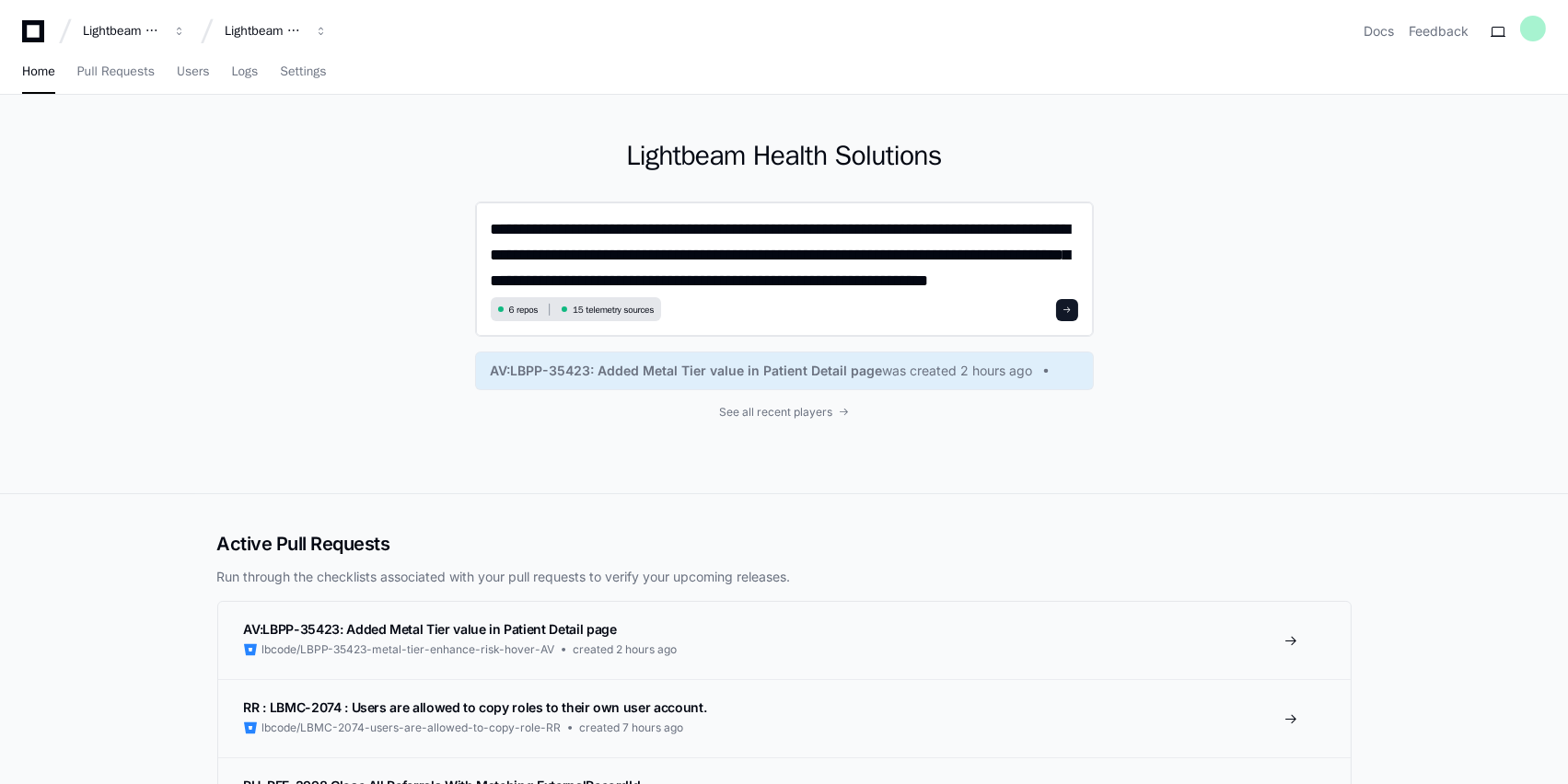scroll, scrollTop: 0, scrollLeft: 0, axis: both 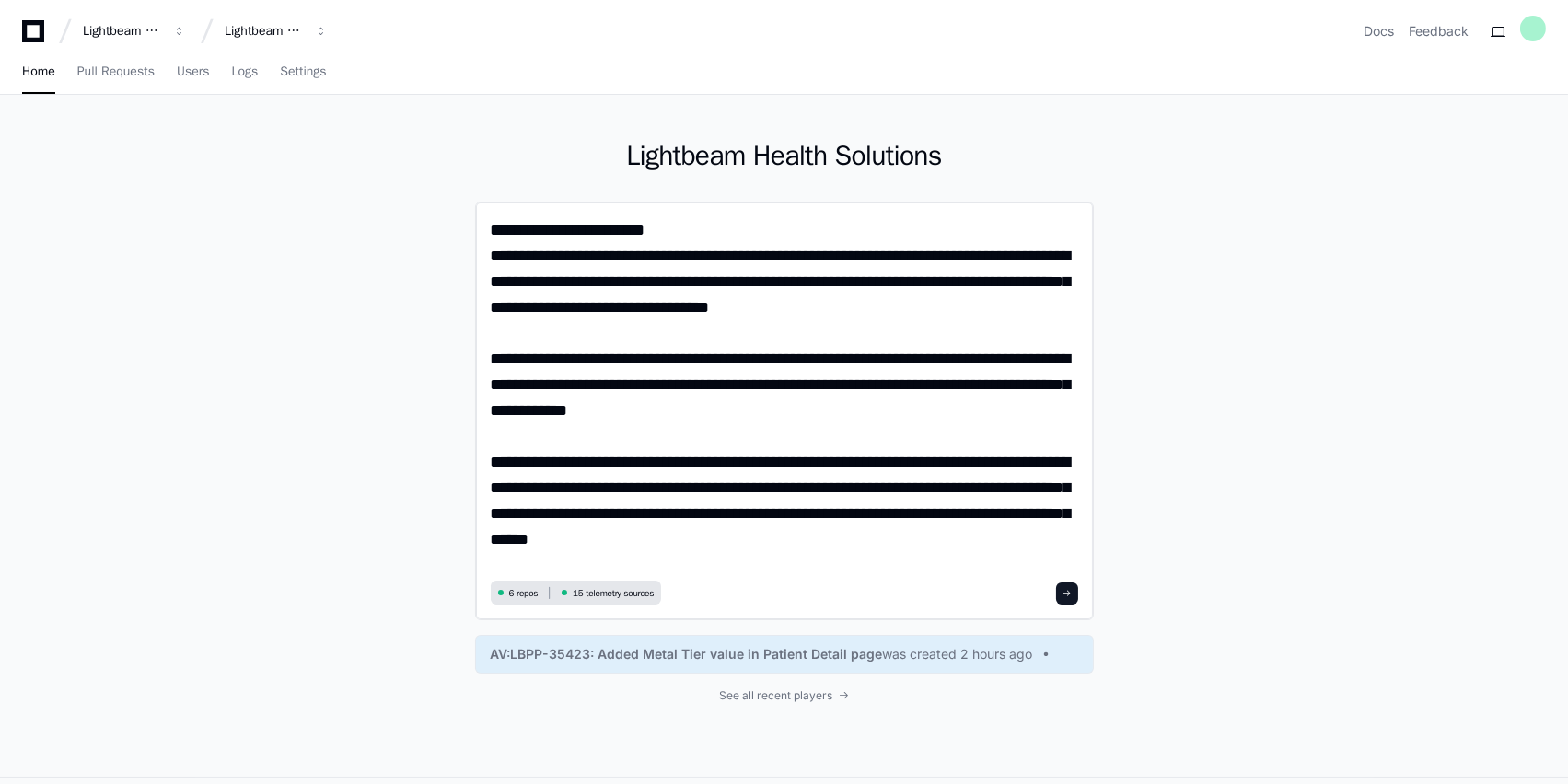 drag, startPoint x: 539, startPoint y: 542, endPoint x: 545, endPoint y: 558, distance: 17.088007 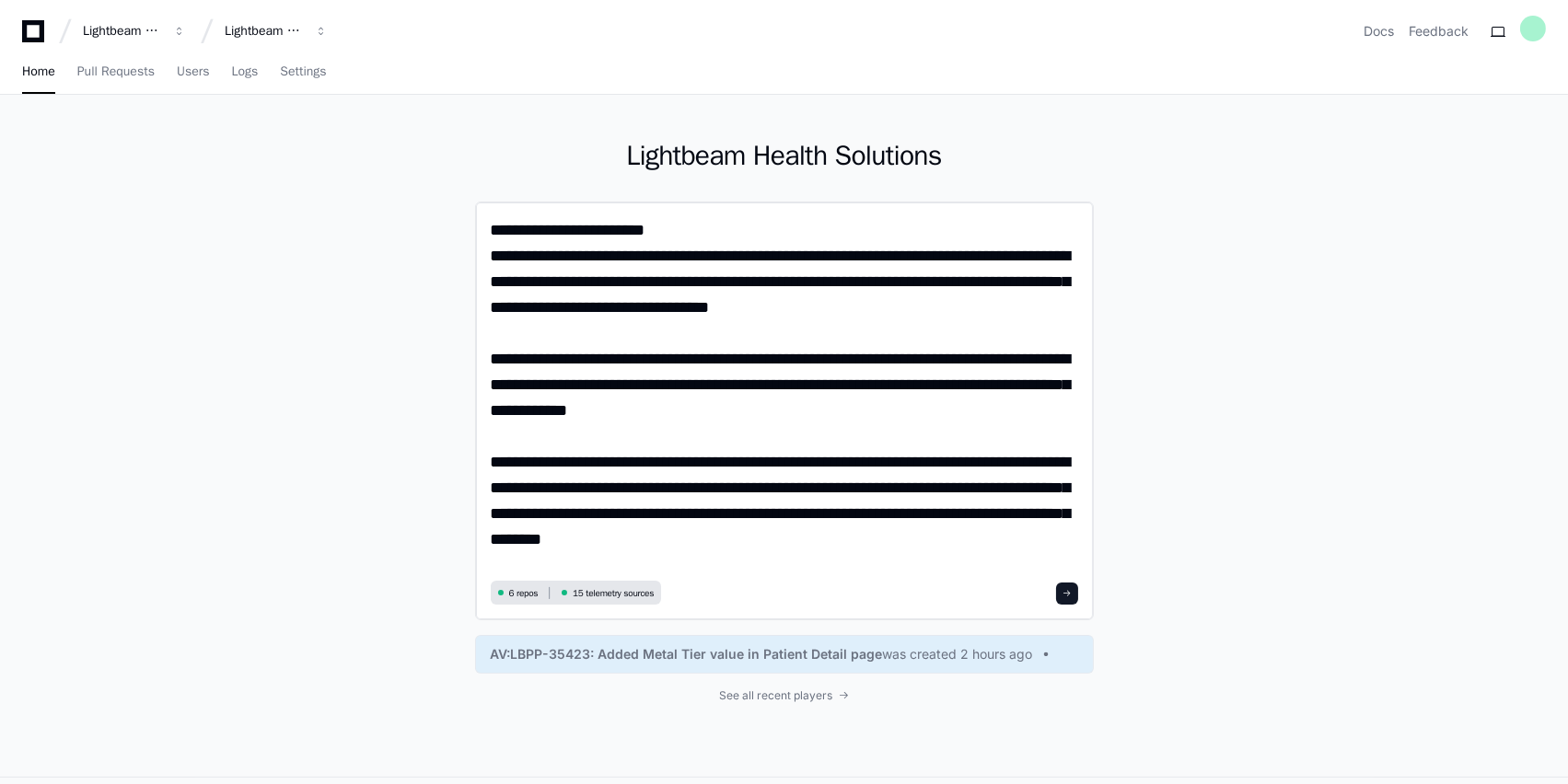drag, startPoint x: 700, startPoint y: 546, endPoint x: 576, endPoint y: 541, distance: 124.10077 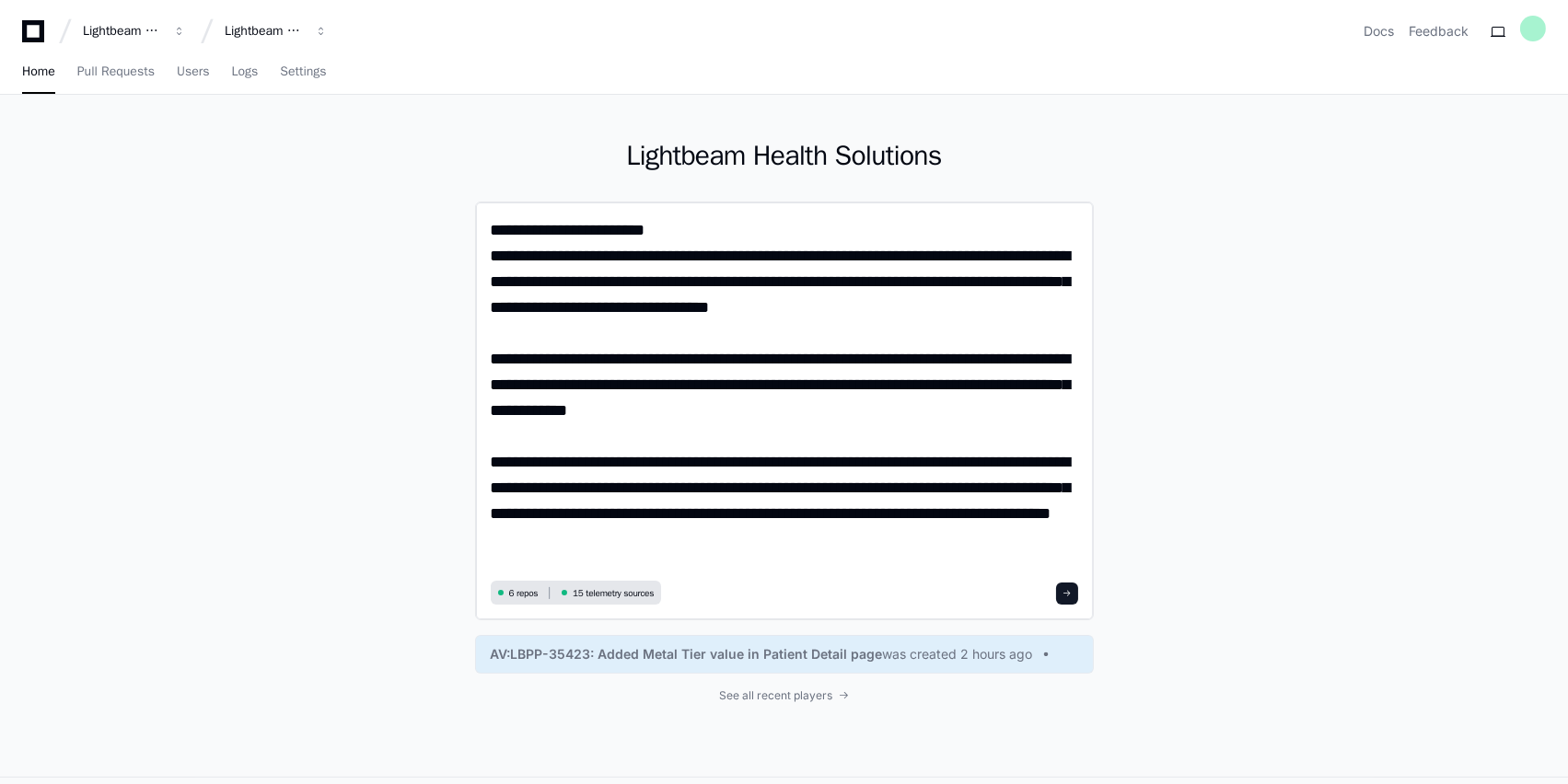 type on "**********" 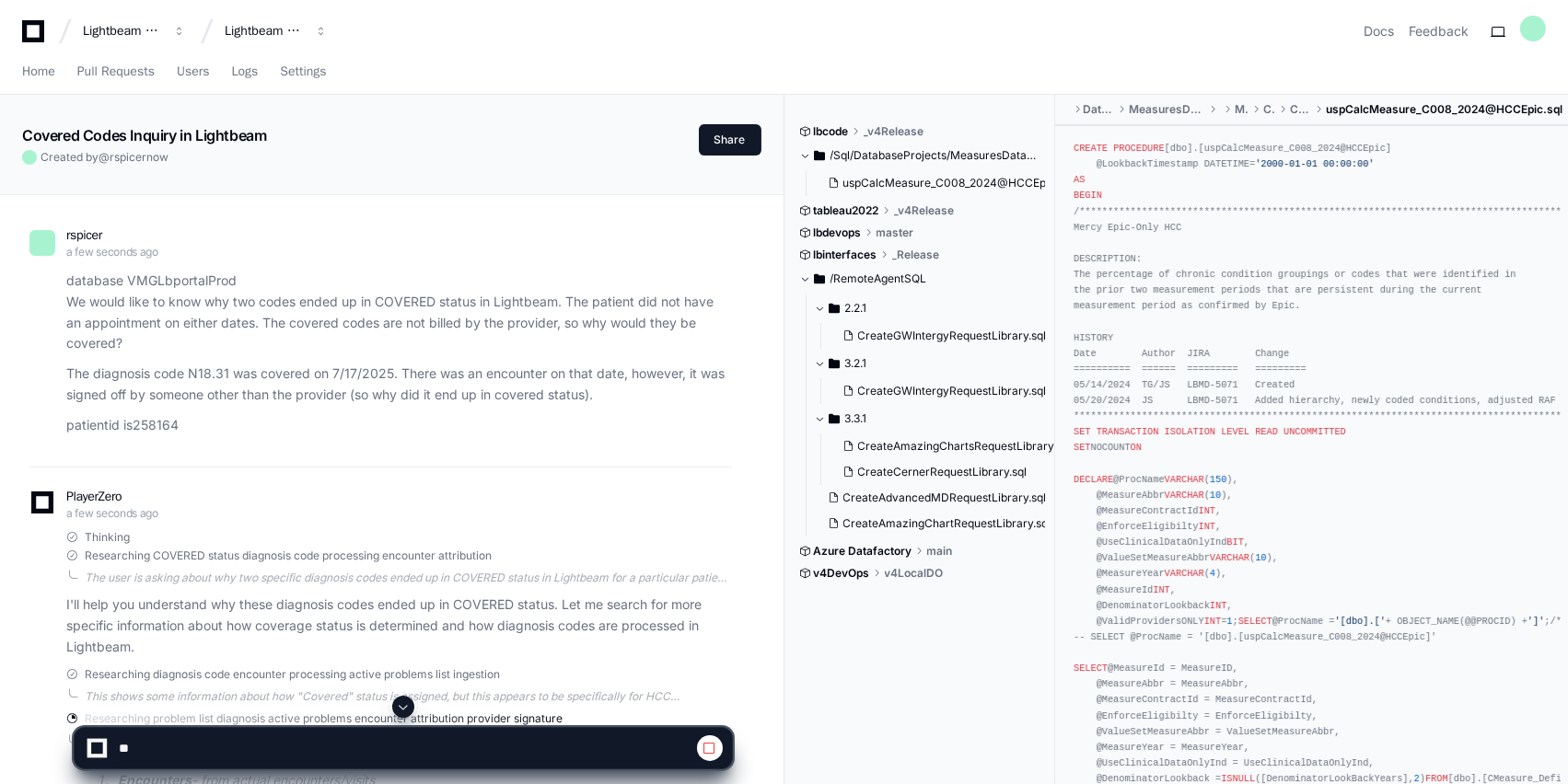click 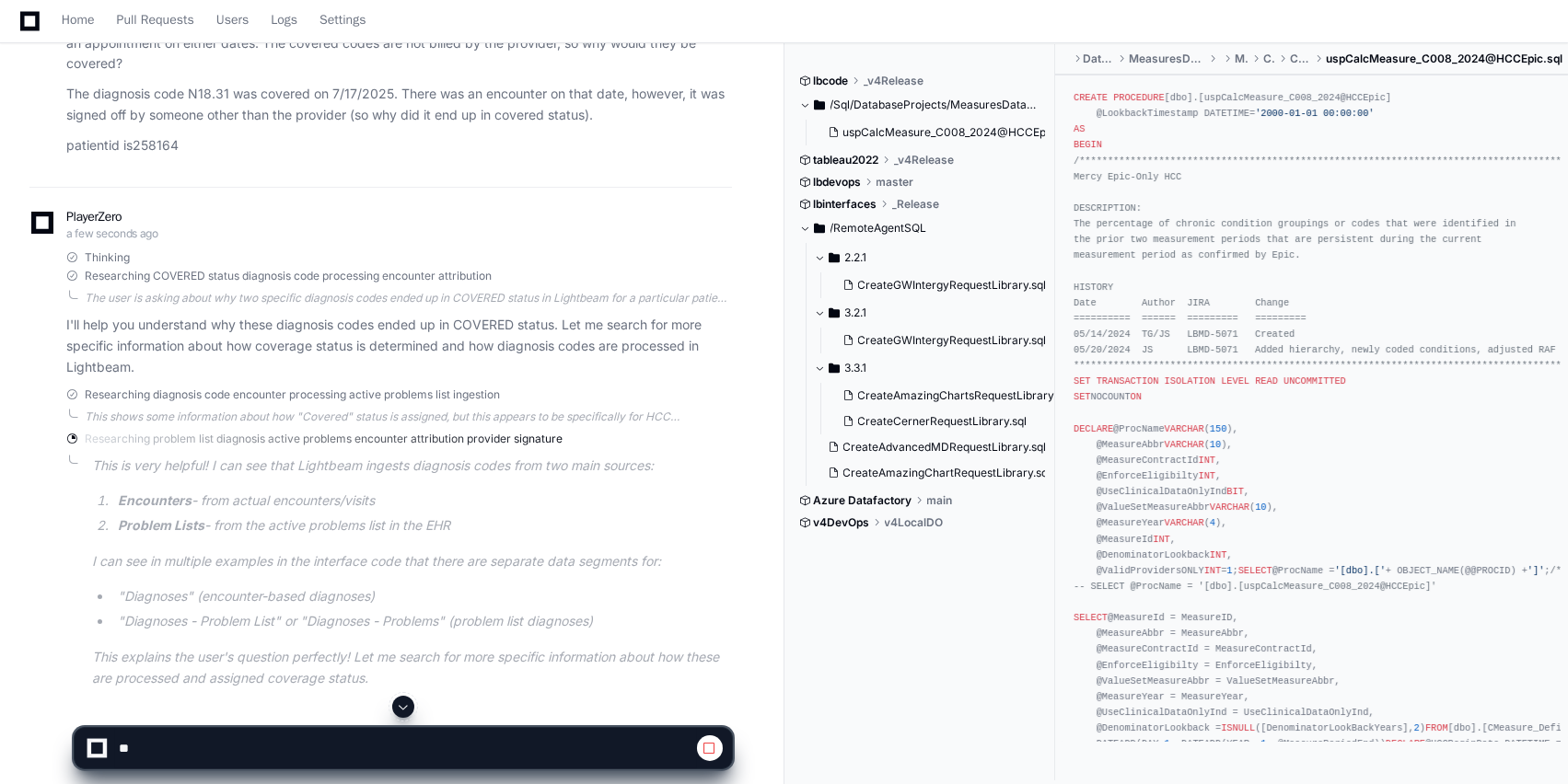scroll, scrollTop: 371, scrollLeft: 0, axis: vertical 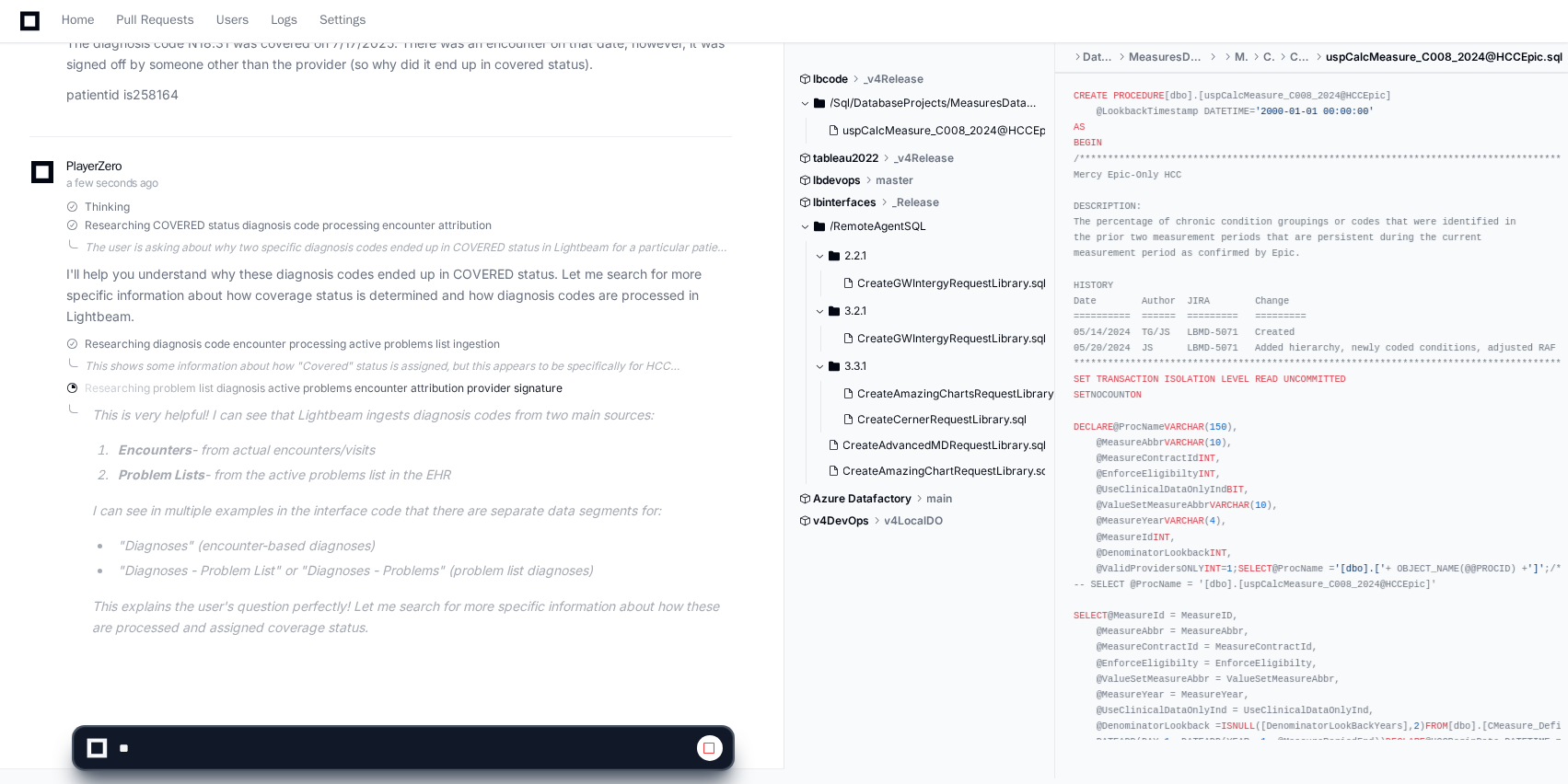 click 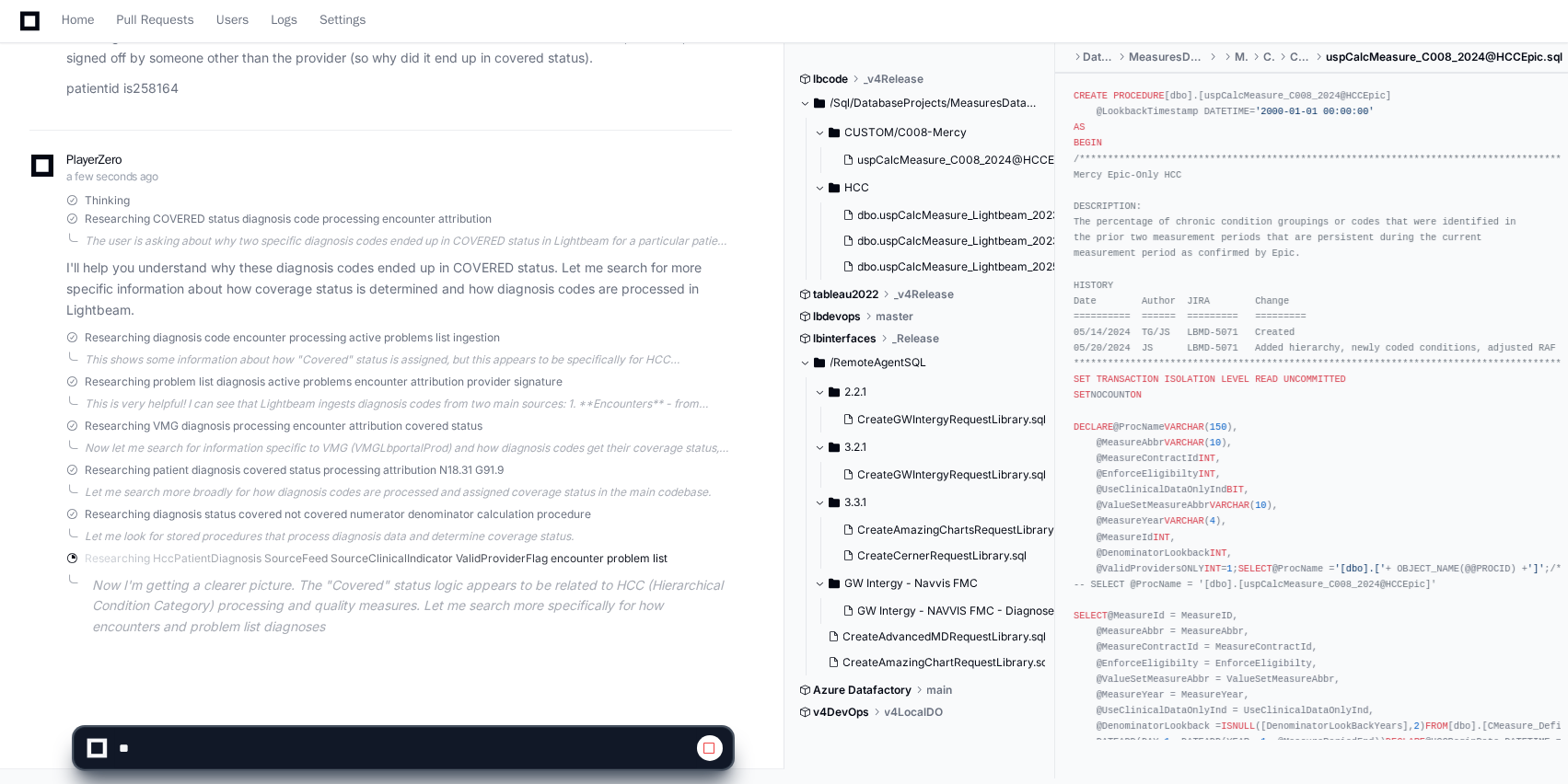 scroll, scrollTop: 371, scrollLeft: 0, axis: vertical 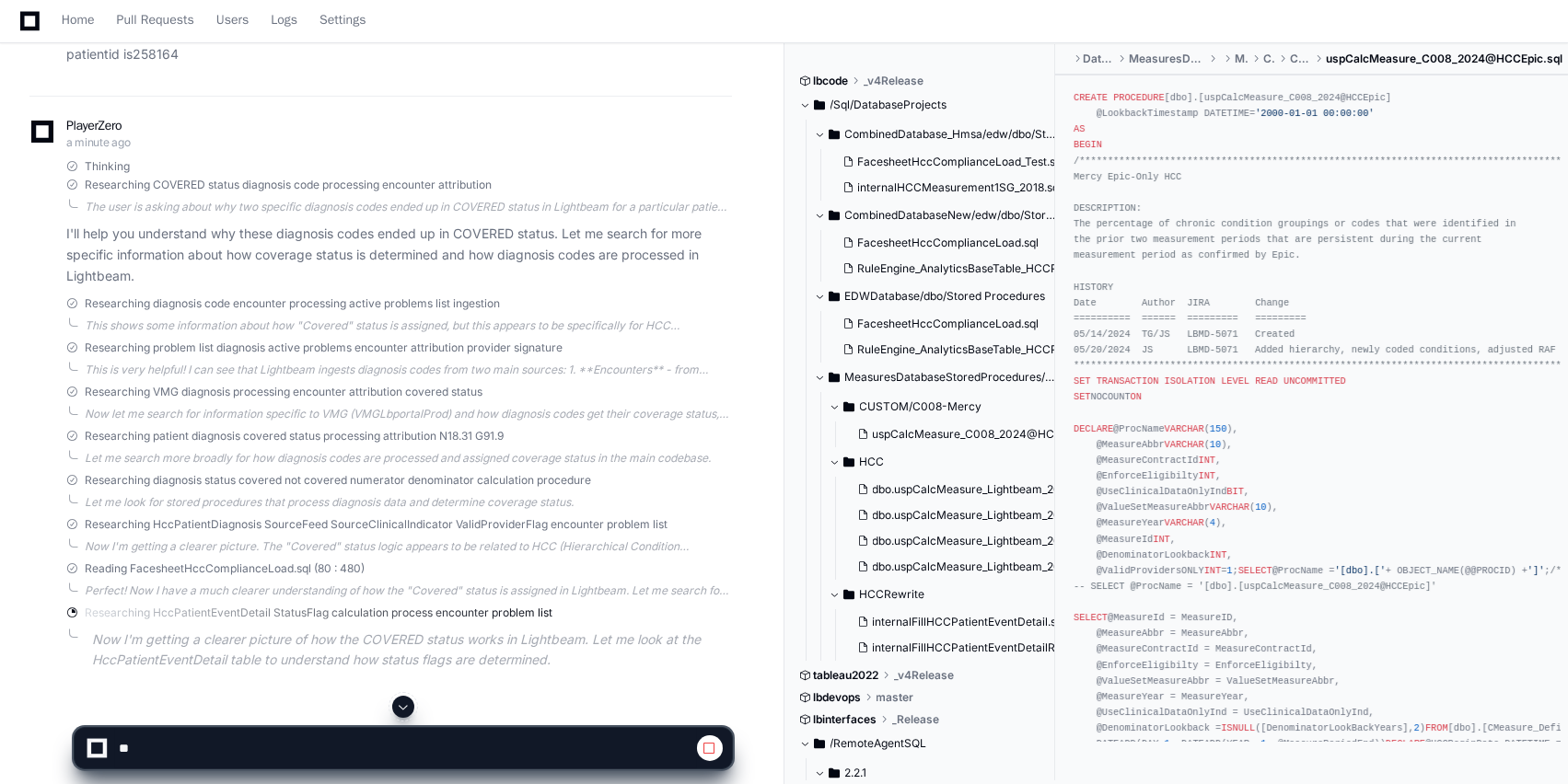 click 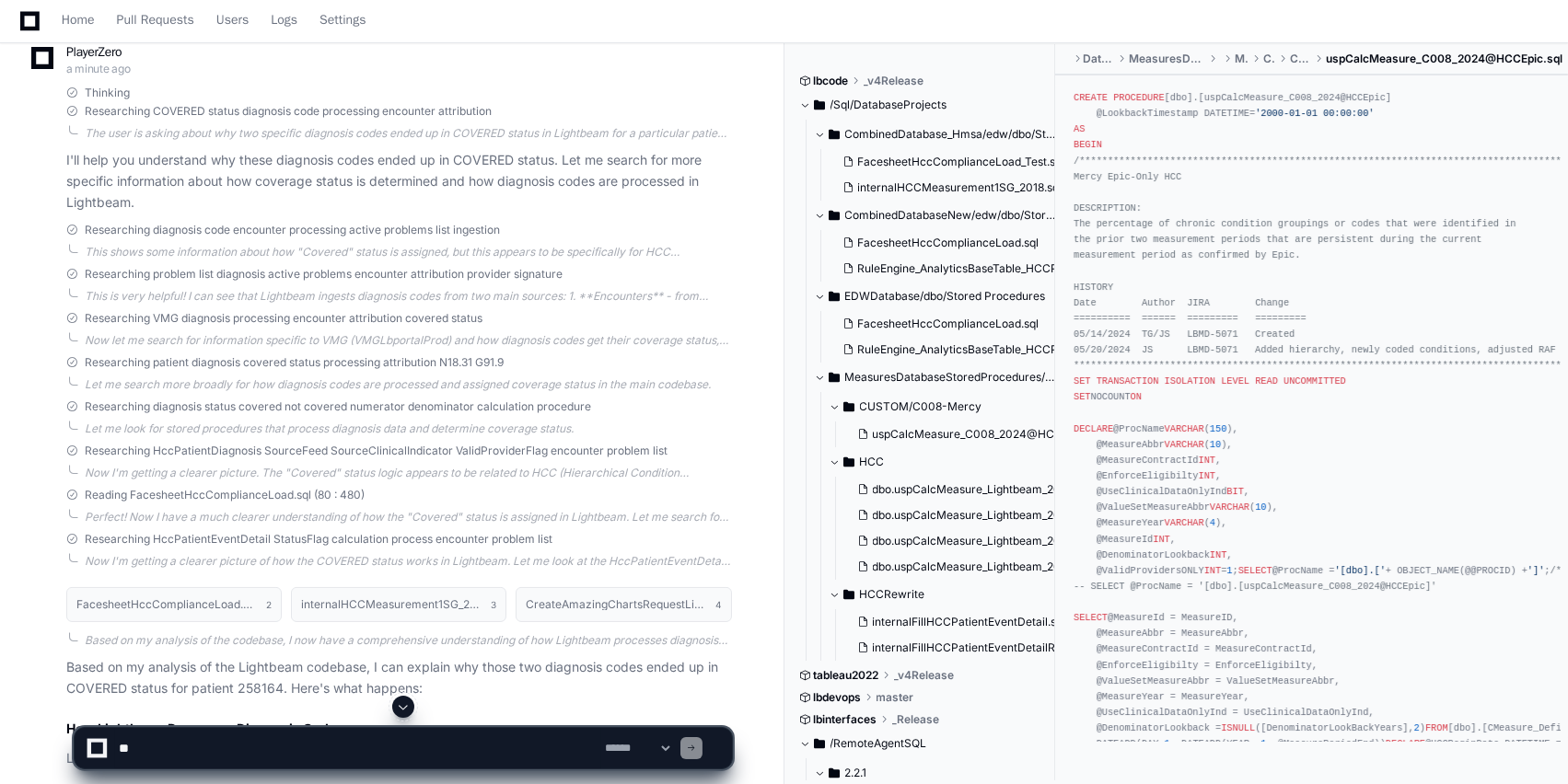click 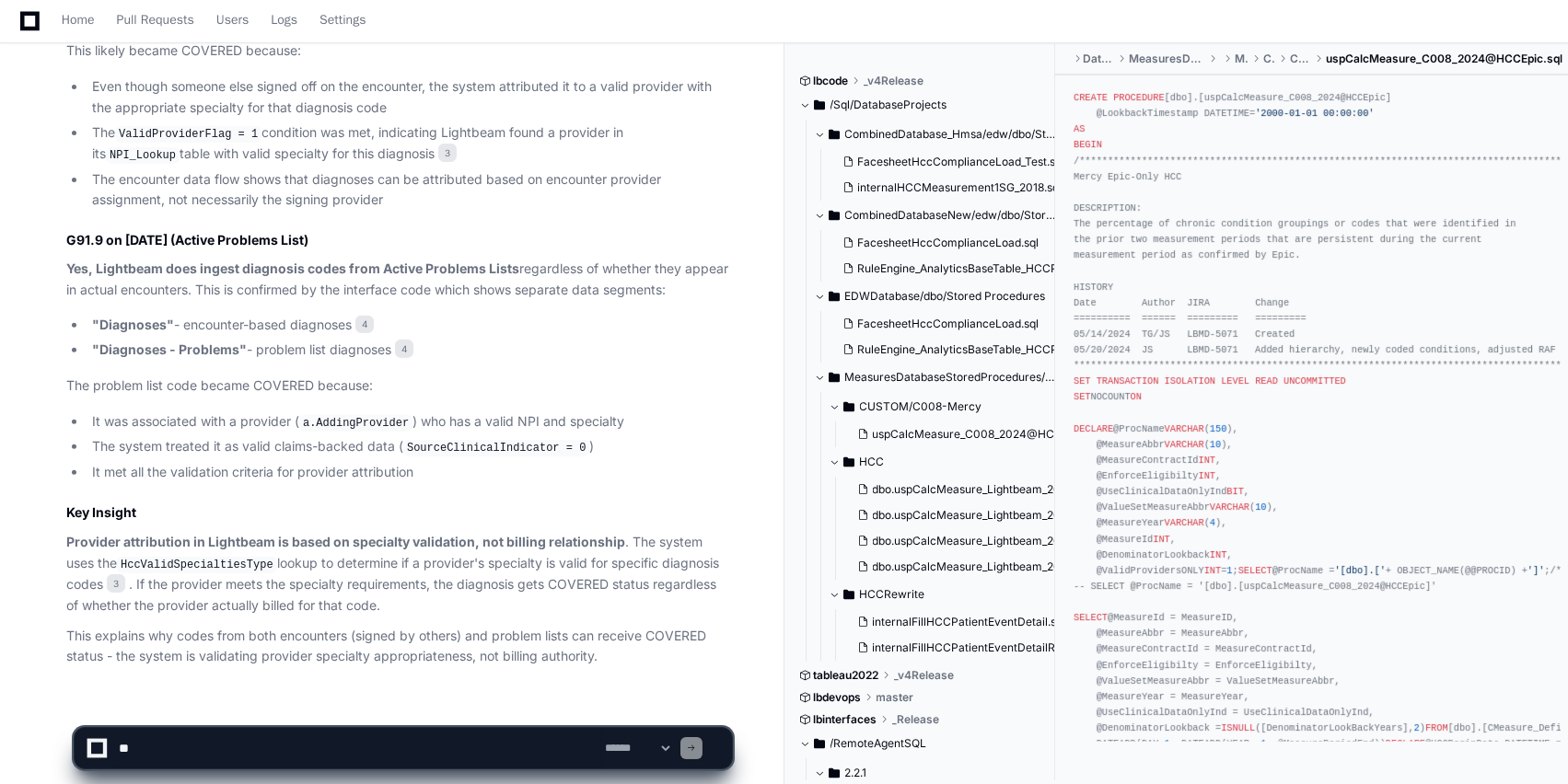 scroll, scrollTop: 1583, scrollLeft: 0, axis: vertical 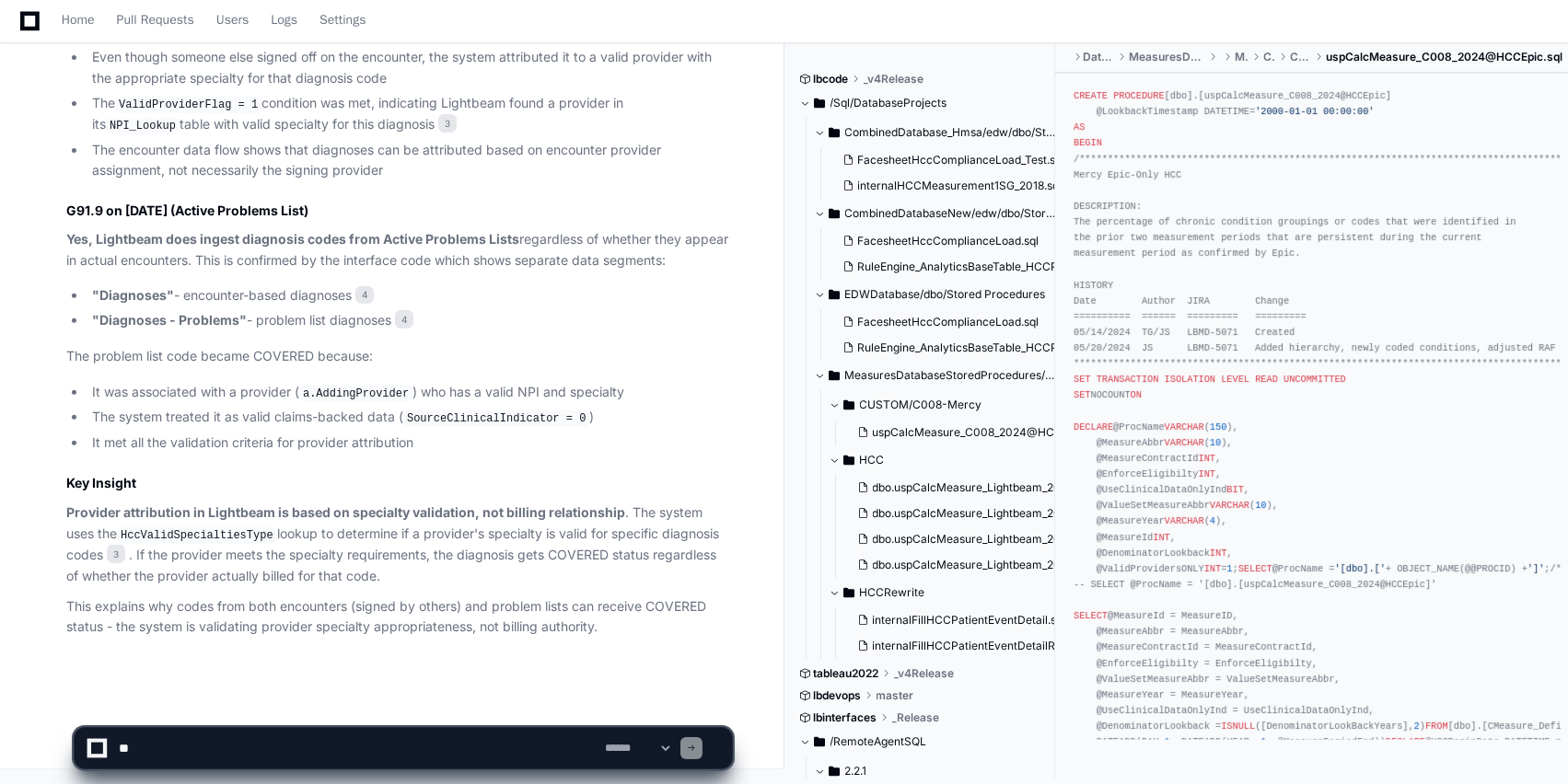 type 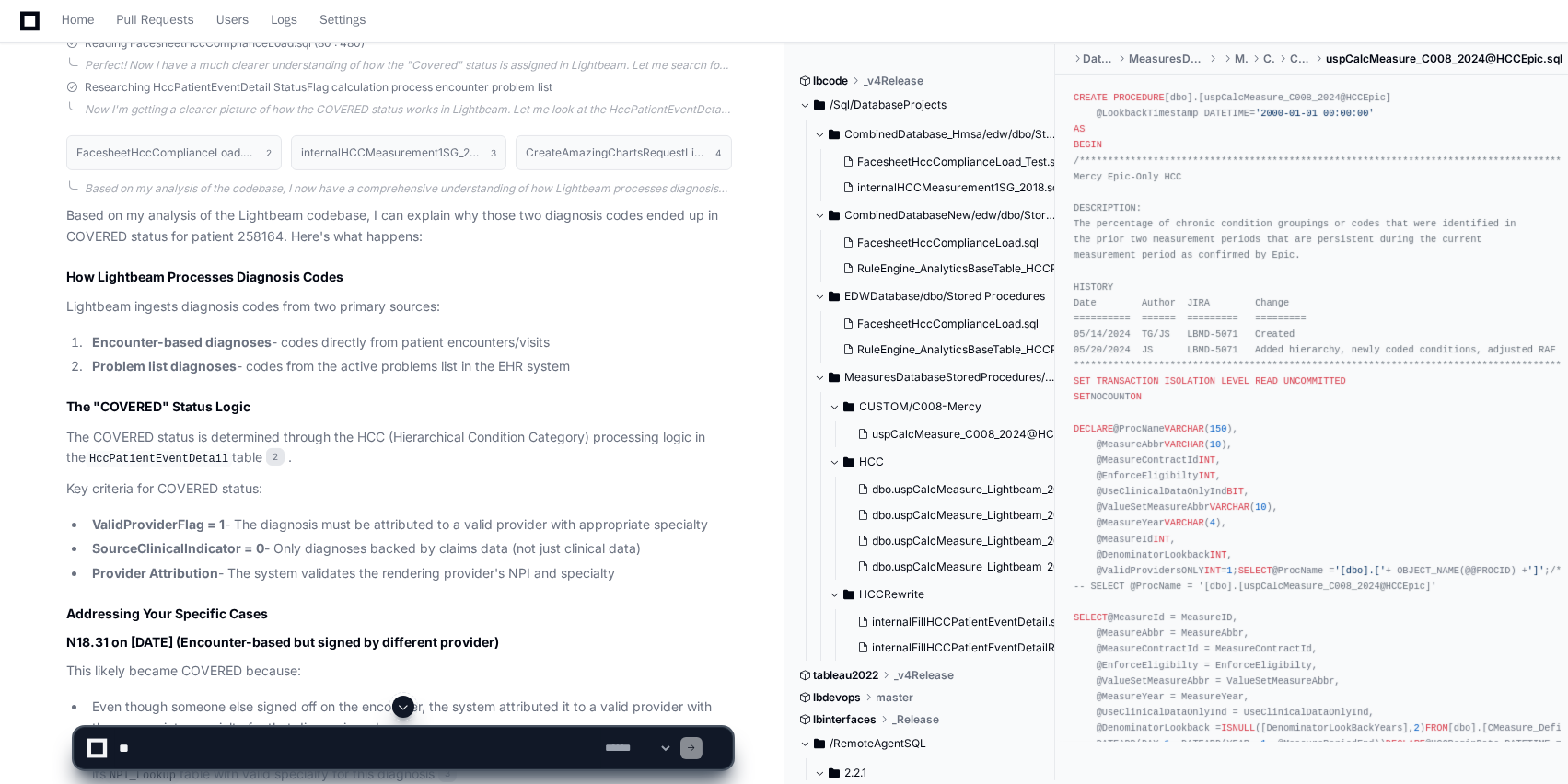 scroll, scrollTop: 895, scrollLeft: 0, axis: vertical 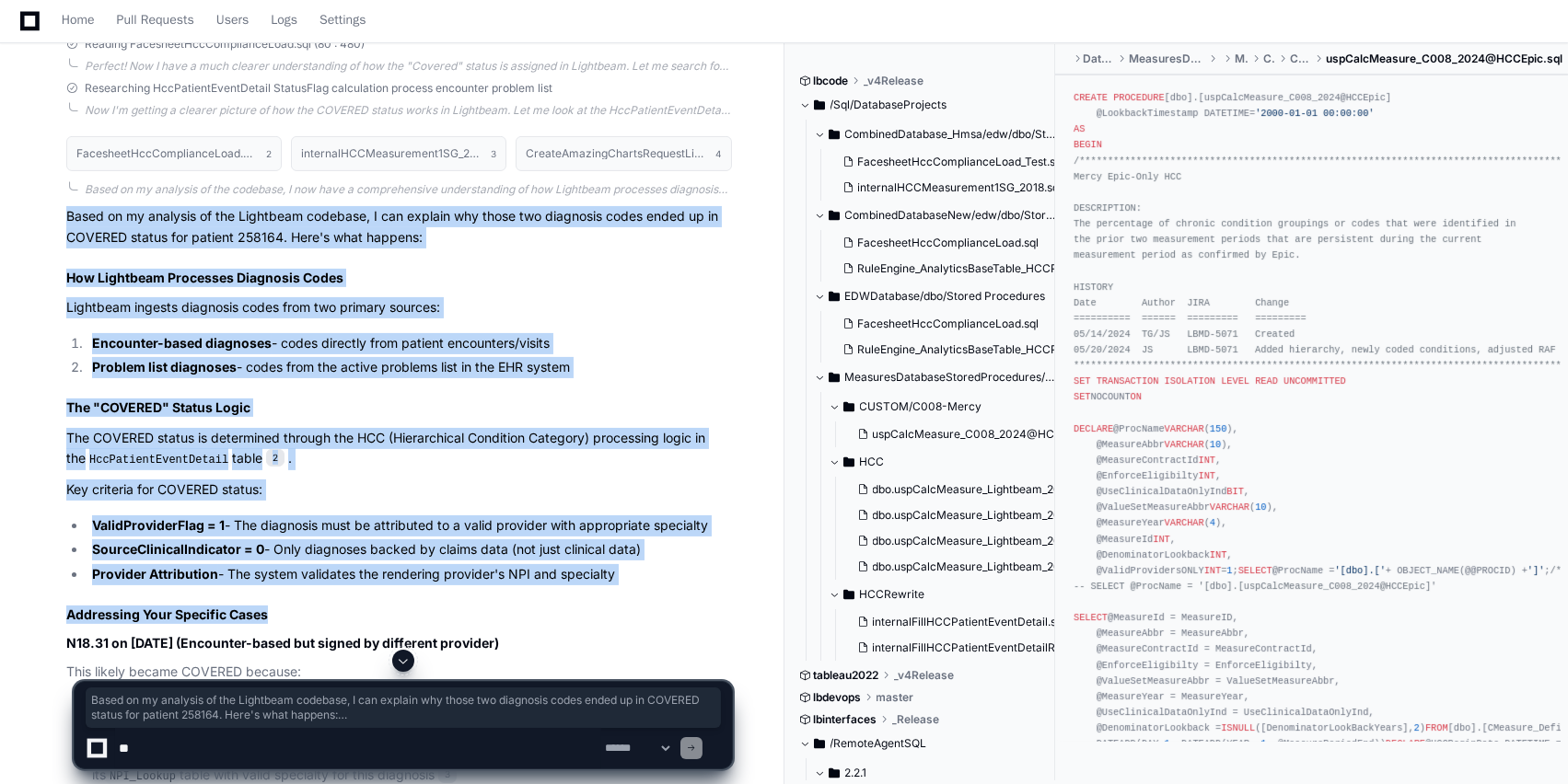 drag, startPoint x: 53, startPoint y: 251, endPoint x: 385, endPoint y: 631, distance: 504.60281 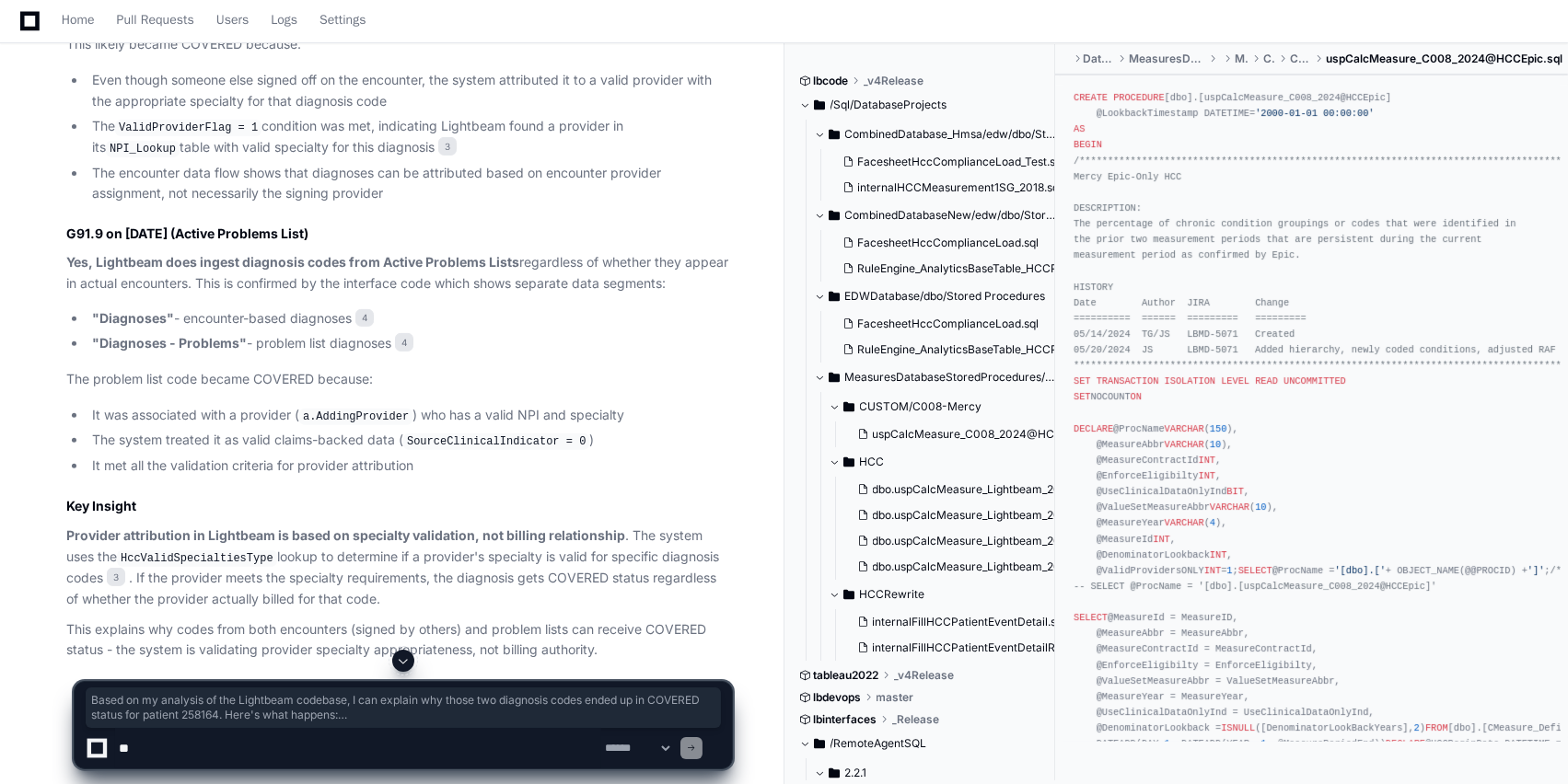 scroll, scrollTop: 1583, scrollLeft: 0, axis: vertical 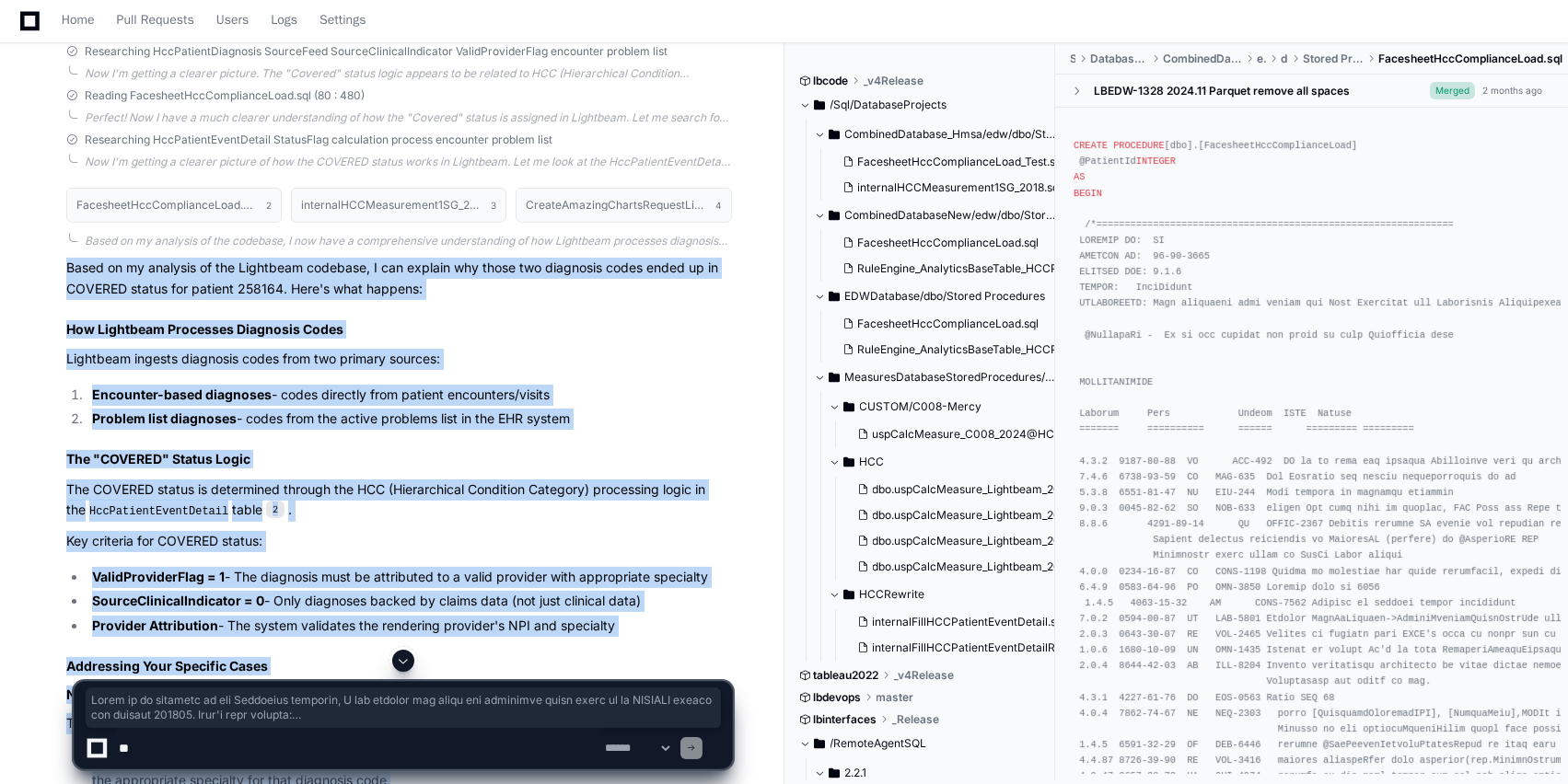 drag, startPoint x: 626, startPoint y: 640, endPoint x: 54, endPoint y: 307, distance: 661.87083 